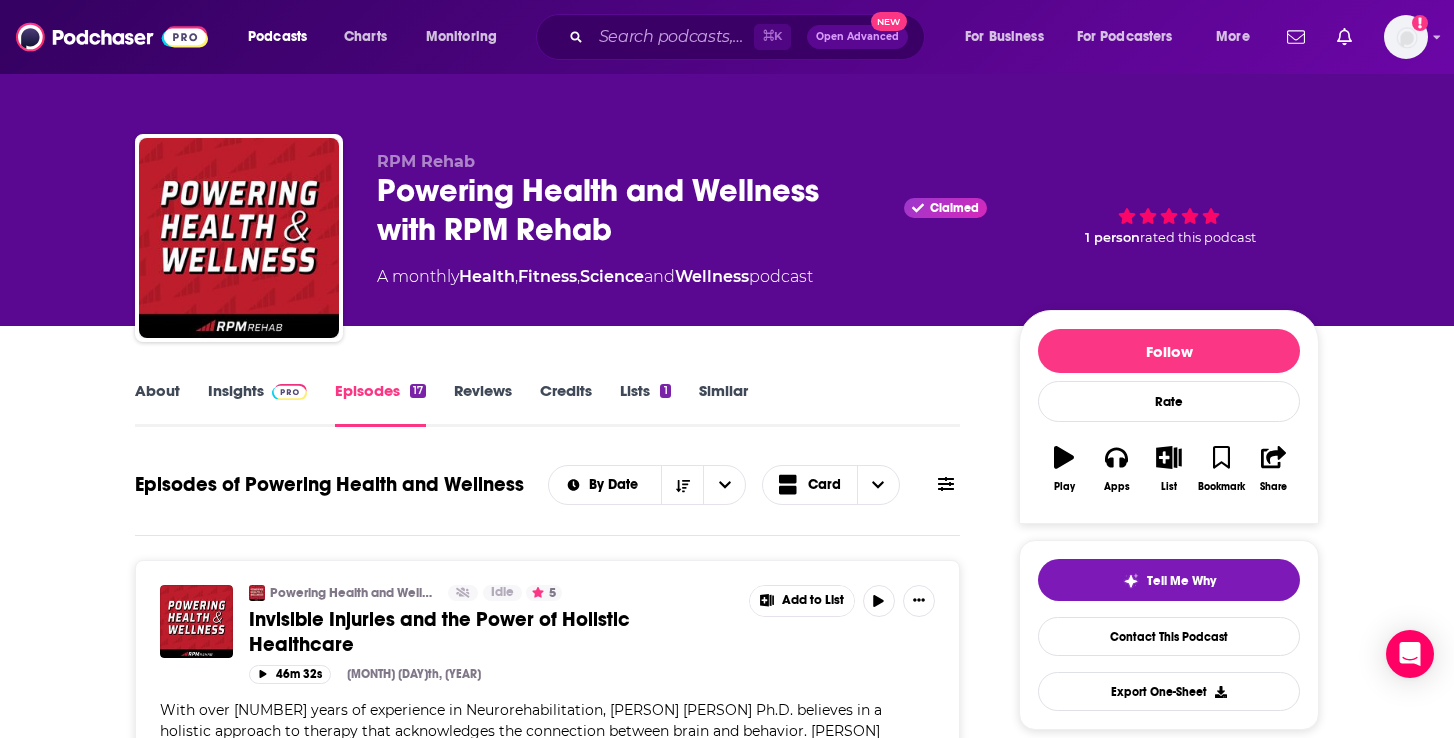 scroll, scrollTop: 0, scrollLeft: 0, axis: both 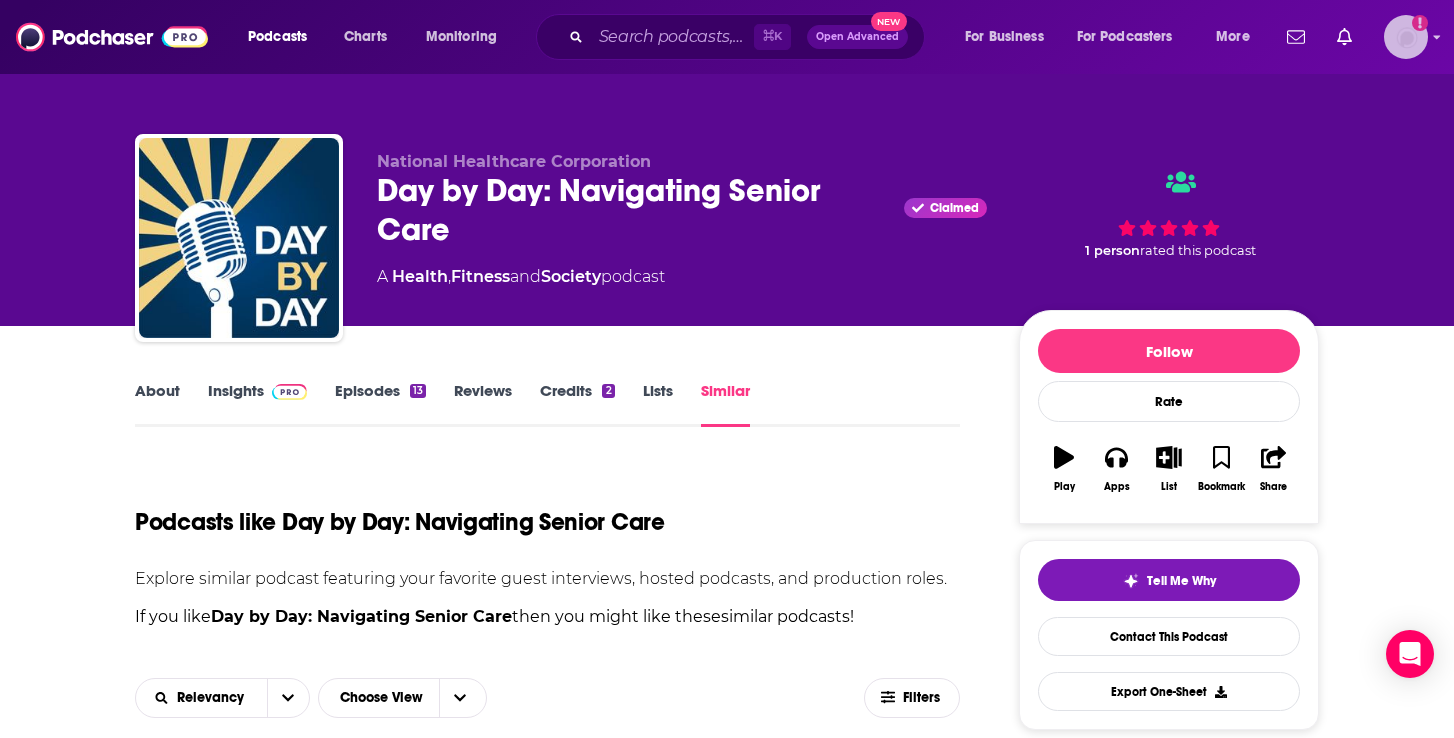 click at bounding box center [1406, 37] 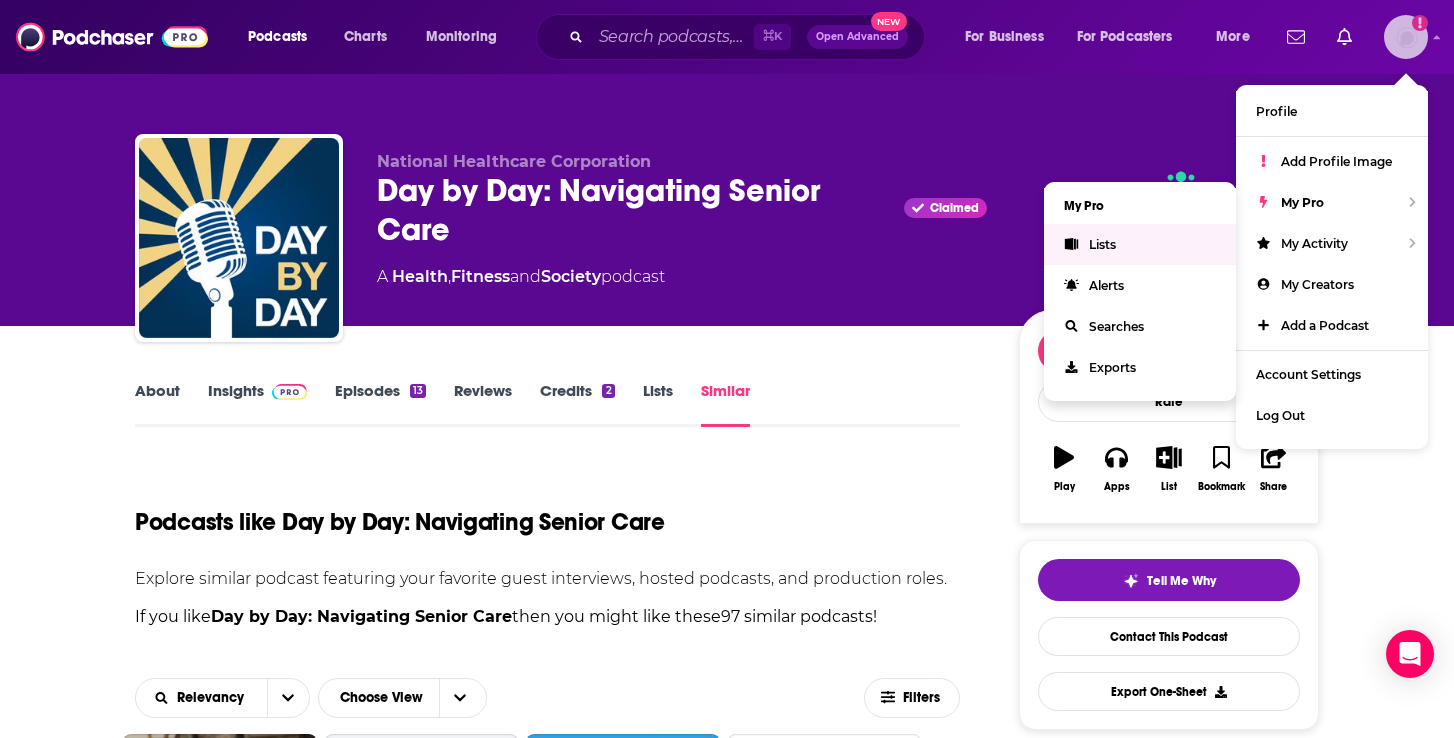 click on "Lists" at bounding box center [1102, 244] 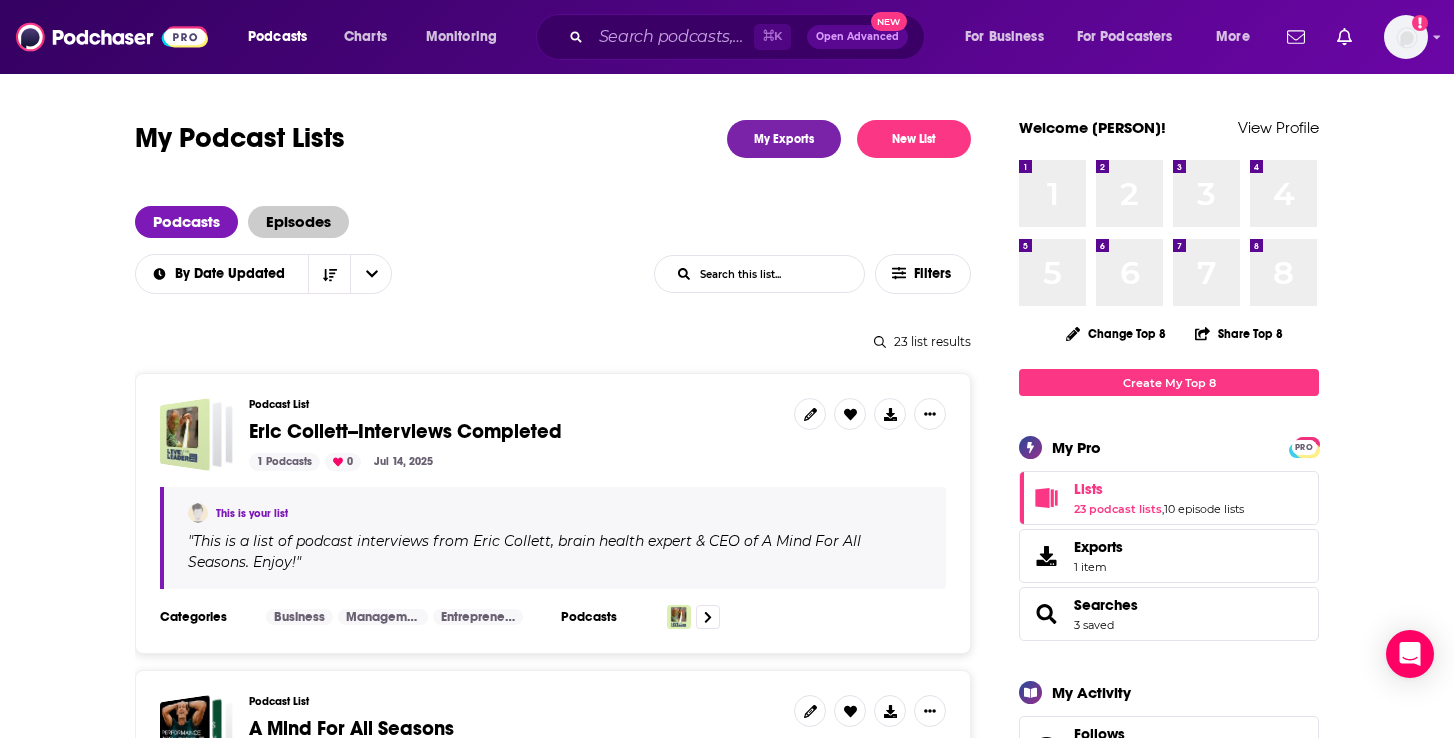 click on "Episodes" at bounding box center (298, 222) 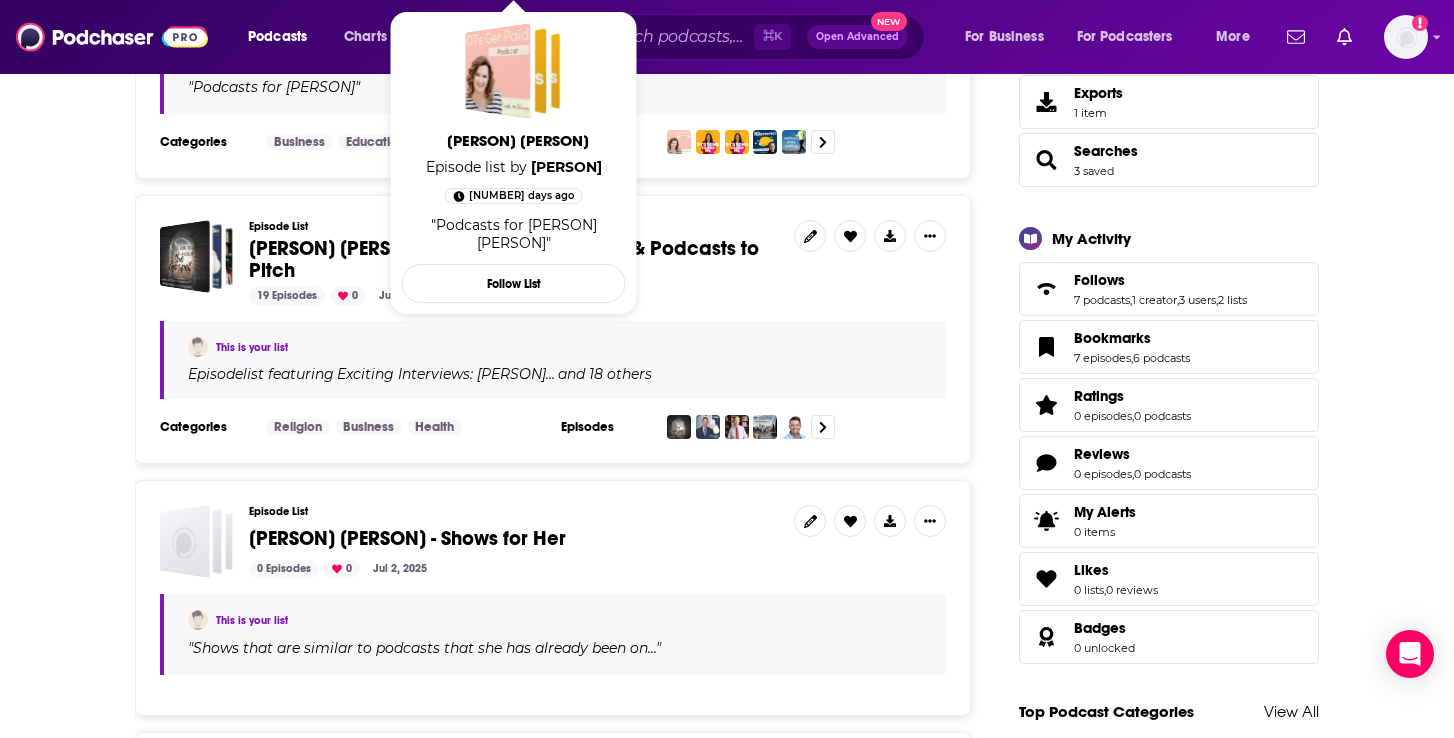 scroll, scrollTop: 493, scrollLeft: 0, axis: vertical 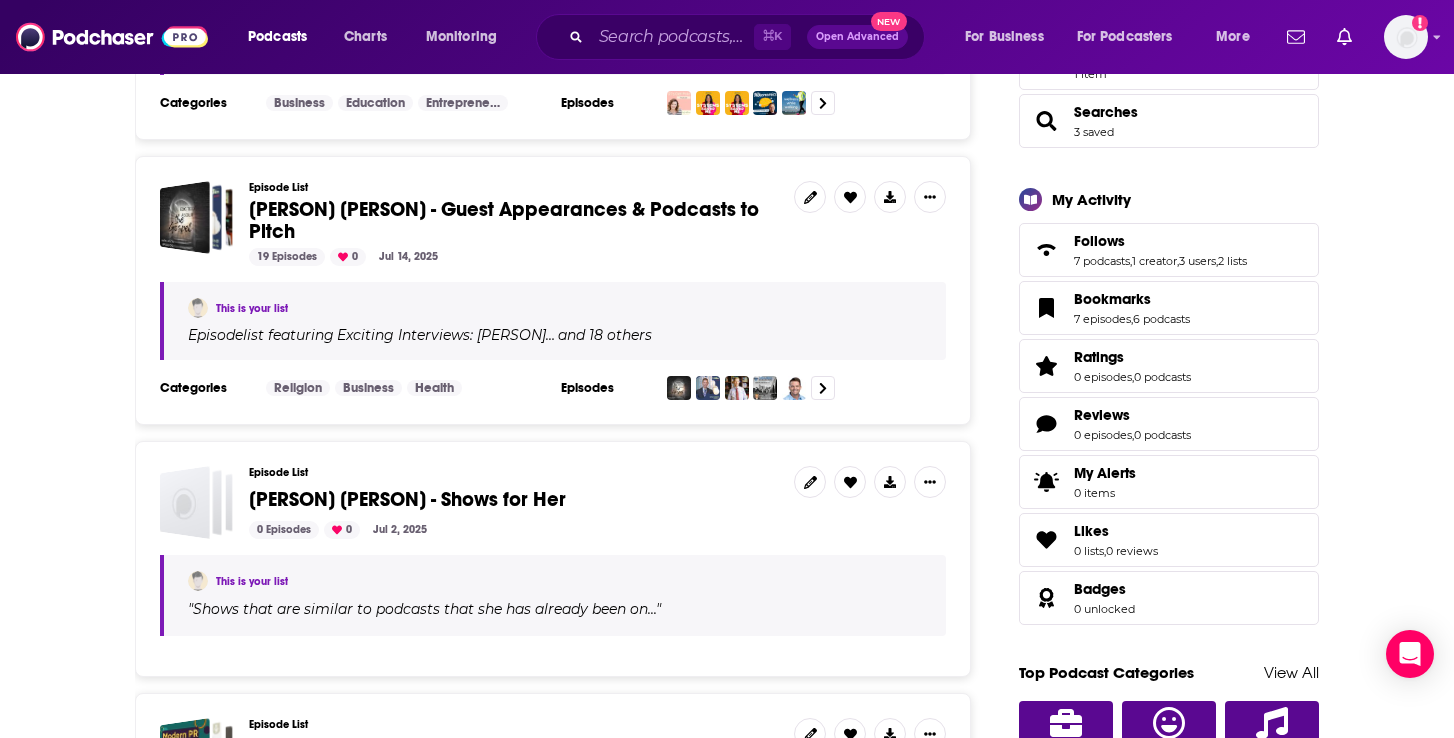 click on "[PERSON] [PERSON] - Guest Appearances & Podcasts to Pitch" at bounding box center (504, 220) 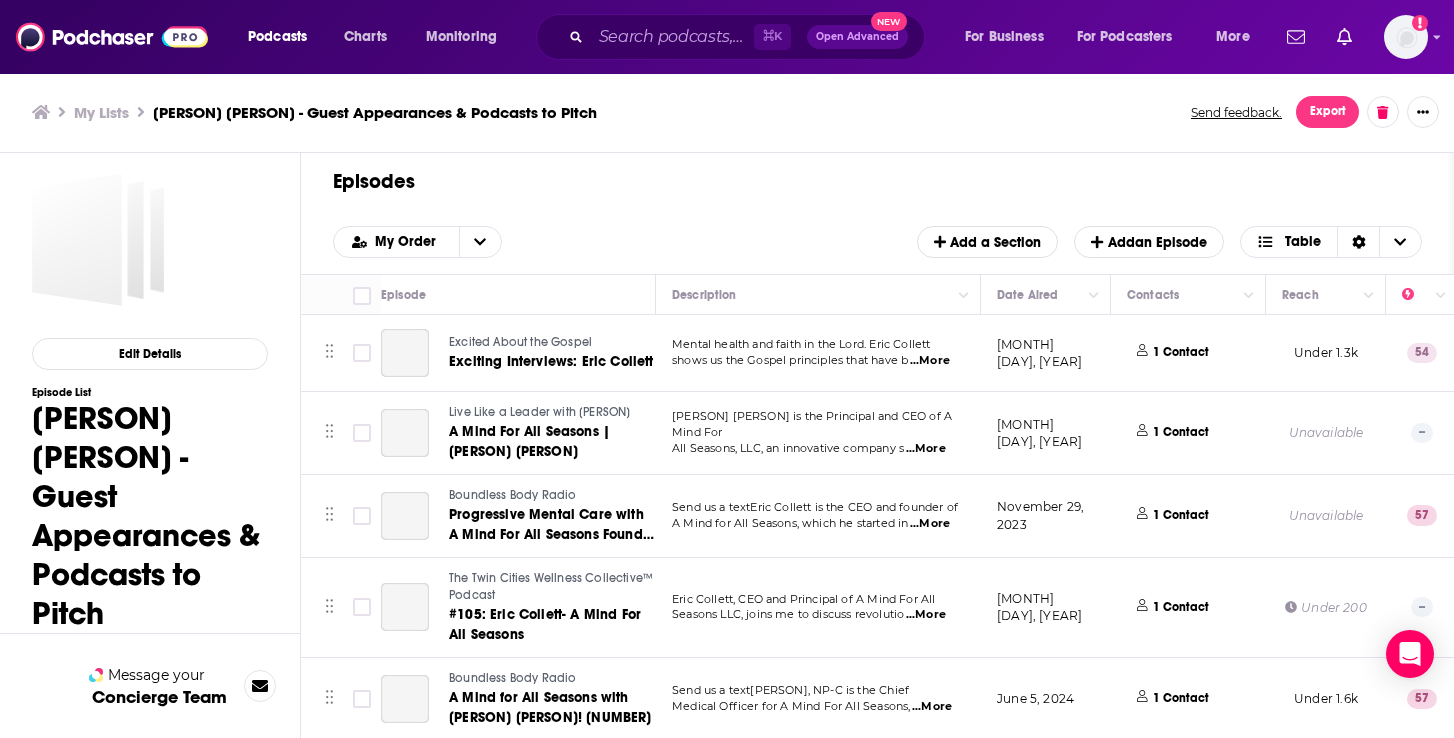 scroll, scrollTop: 0, scrollLeft: 0, axis: both 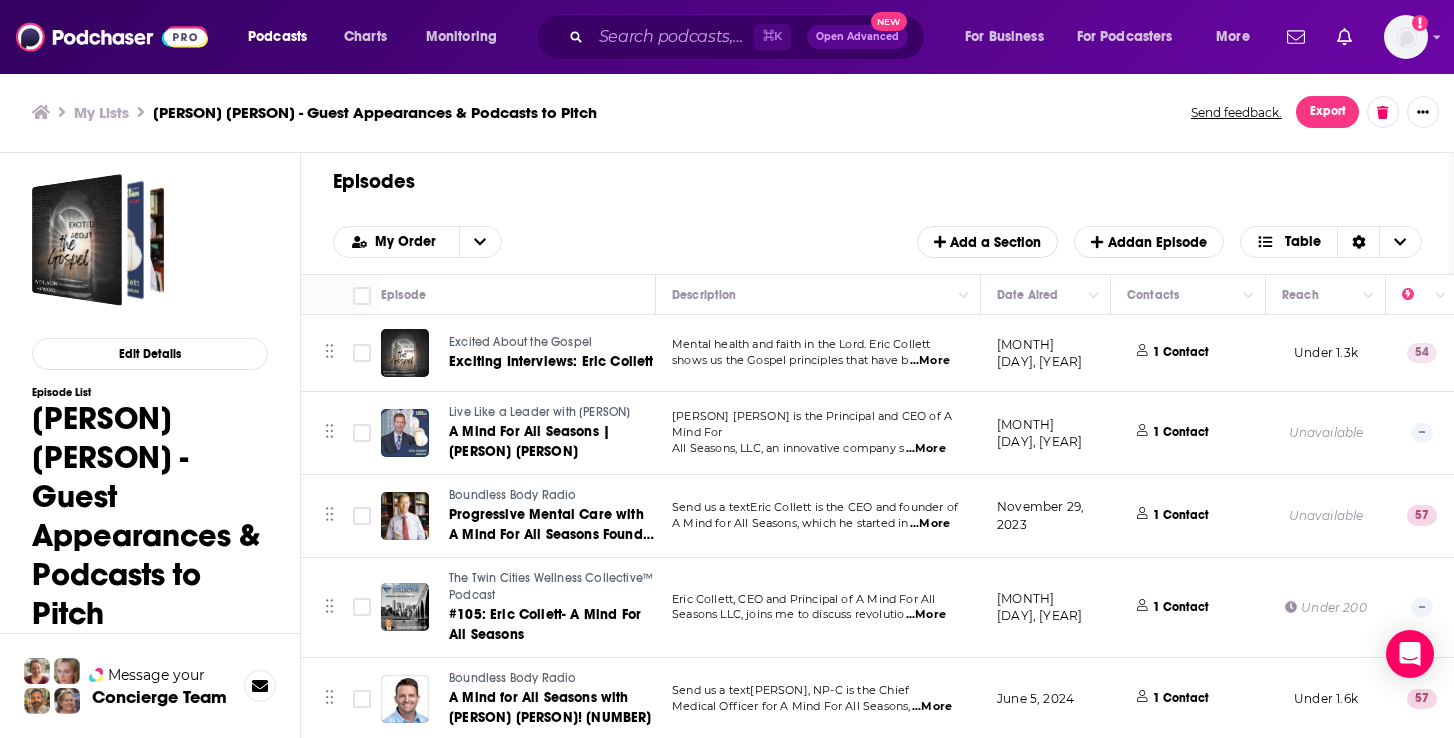 click on "...More" at bounding box center (930, 361) 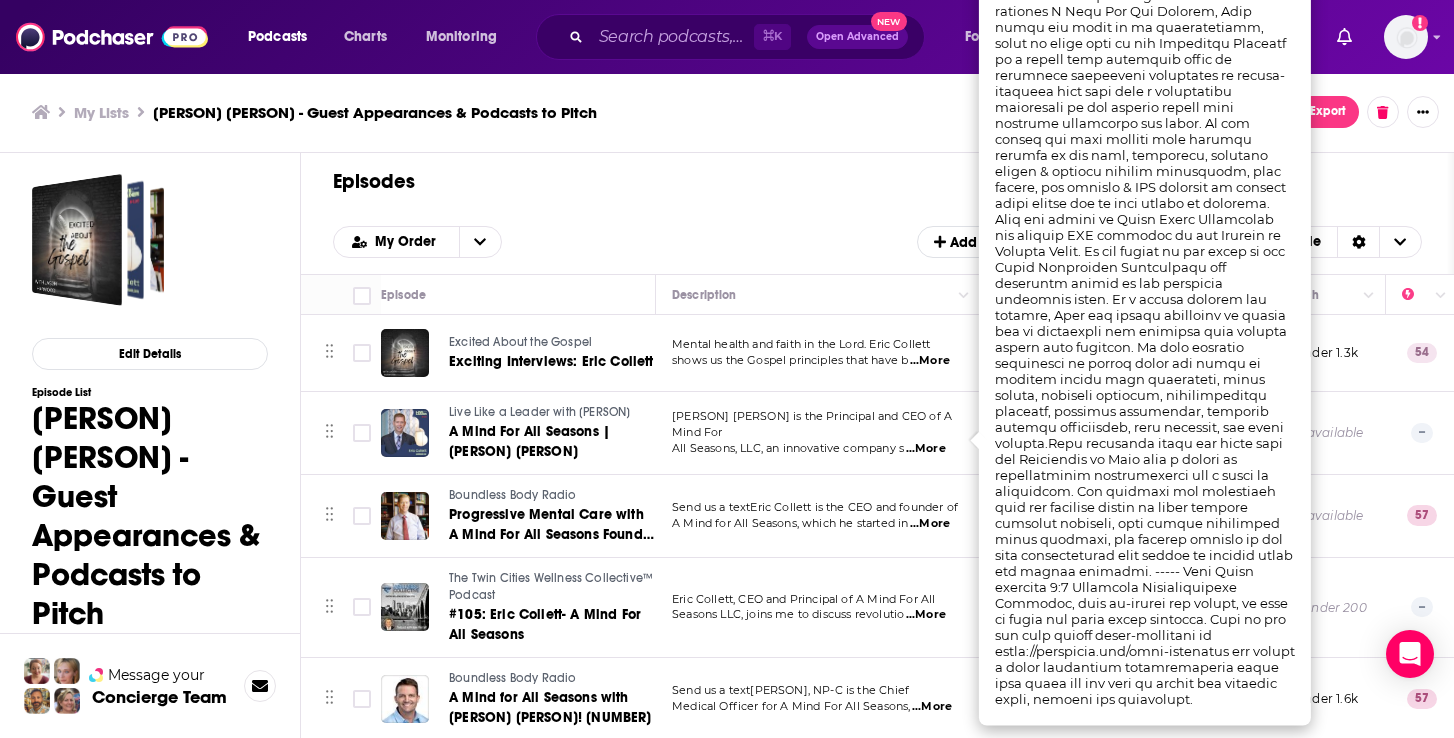 click on "[PERSON] [PERSON] - Guest Appearances & Podcasts to Pitch" at bounding box center [150, 516] 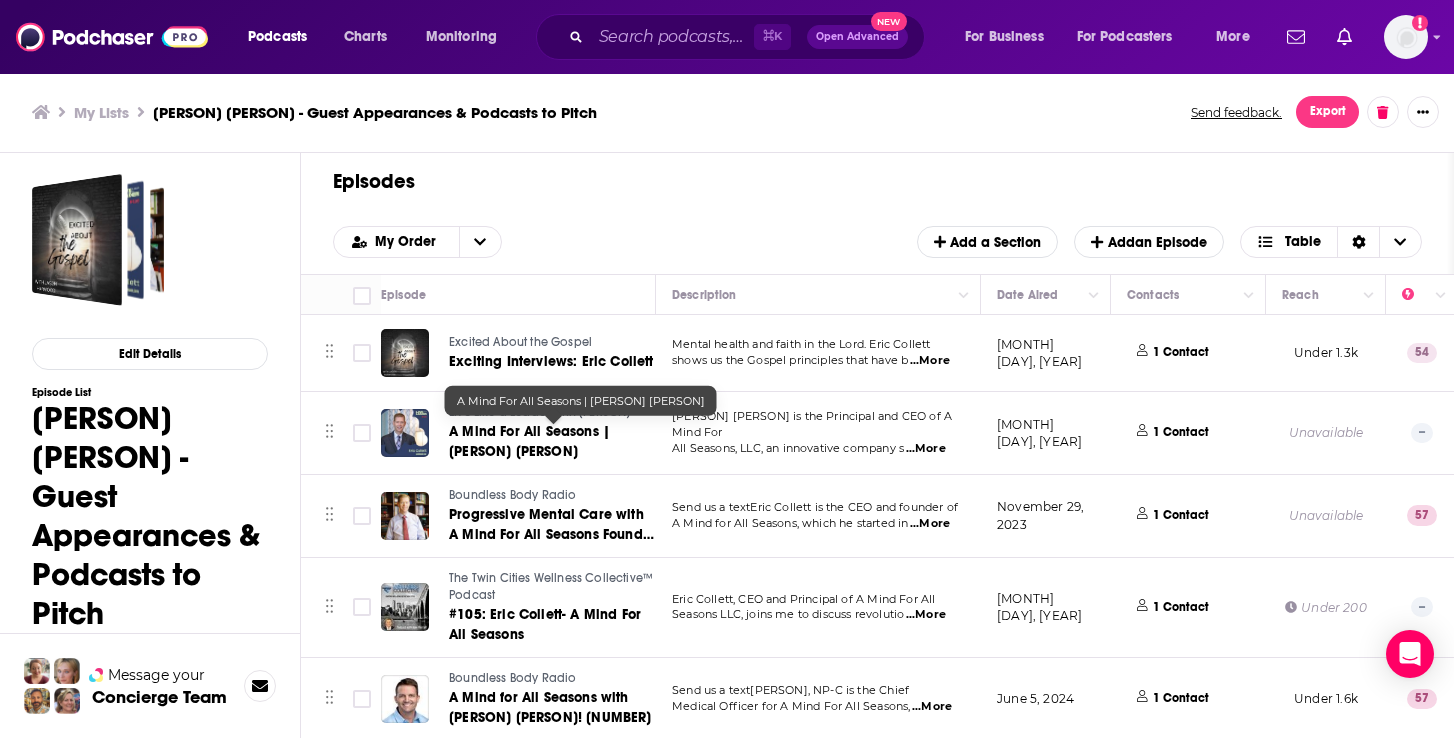 click on "A Mind For All Seasons | [PERSON] [PERSON]" at bounding box center (529, 441) 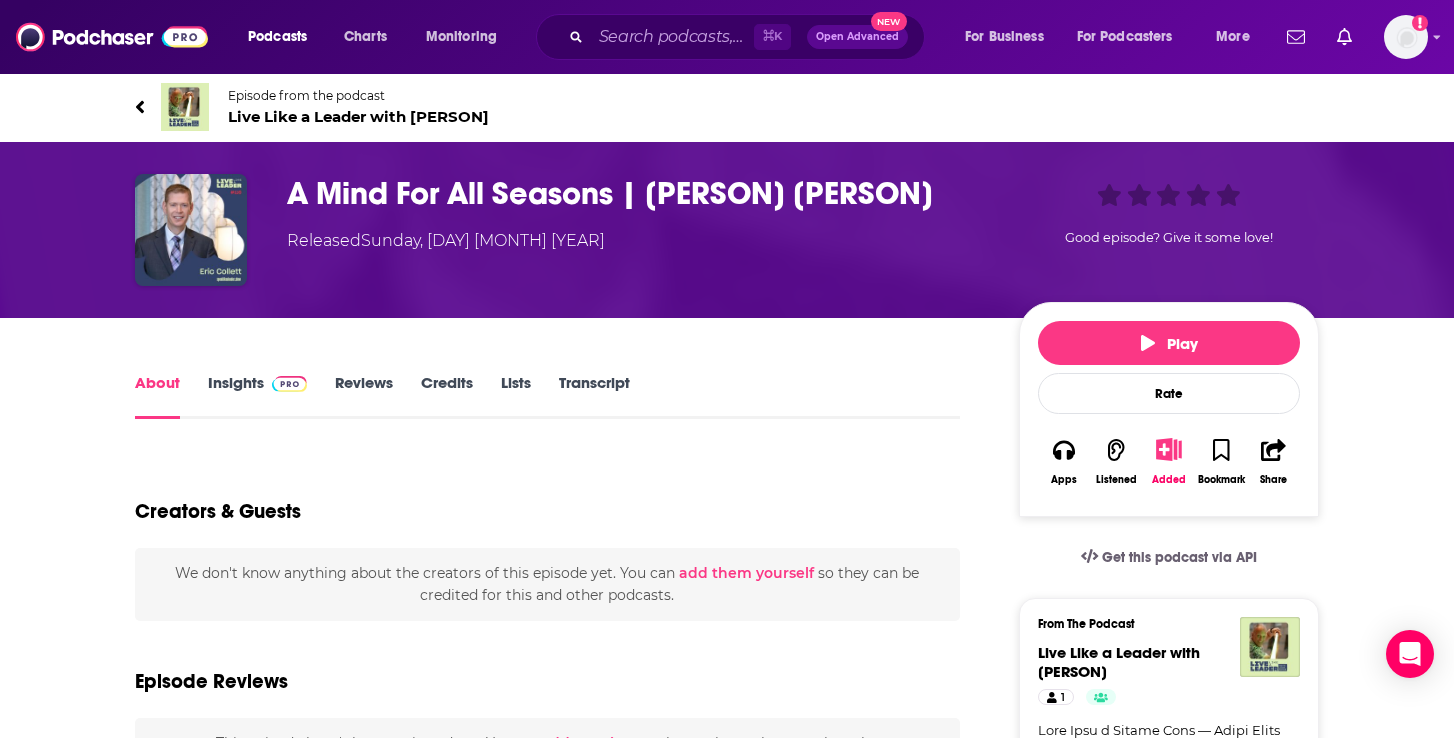 type on "https://www.podchaser.com/podcasts/live-like-a-leader-with-john-b-1591695/episodes/a-mind-for-all-seasons-eric-co-219182903" 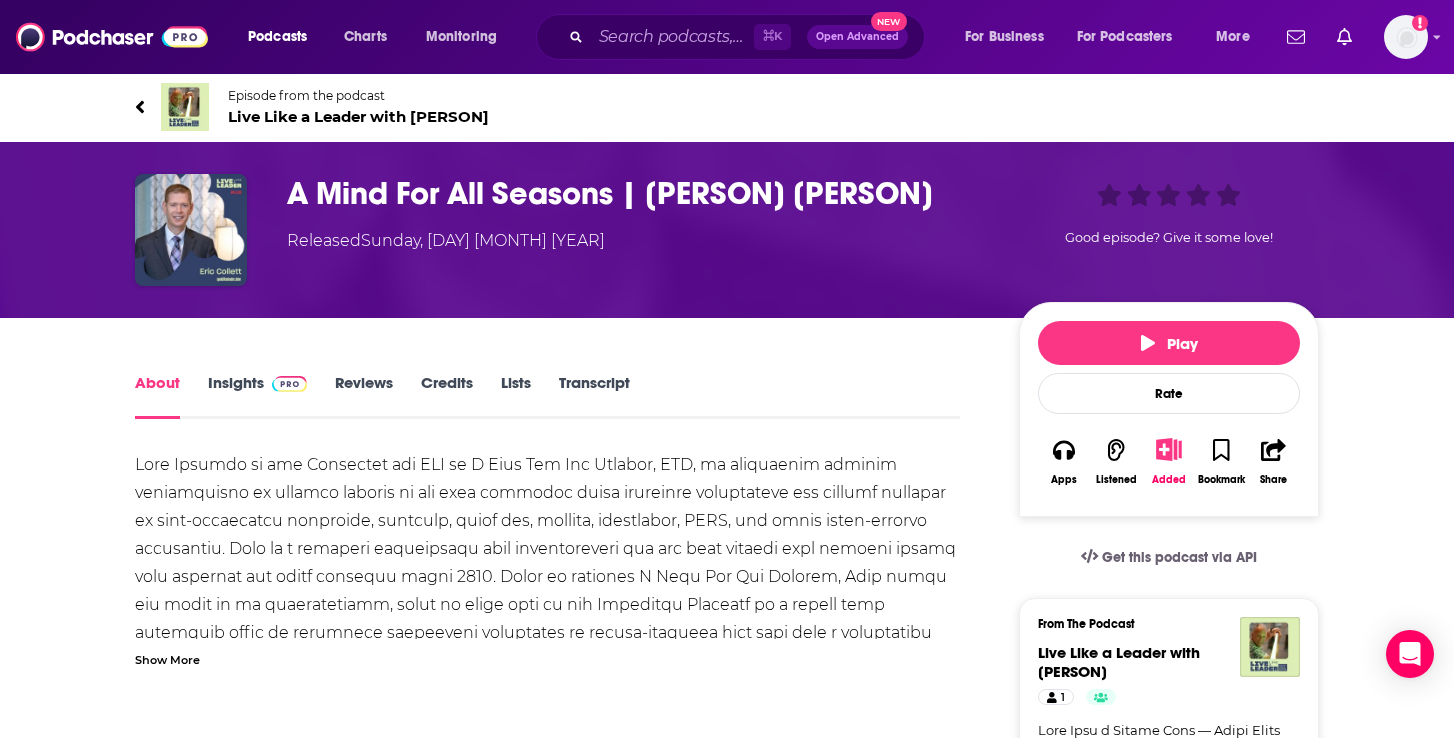 click on "Transcript" at bounding box center [594, 396] 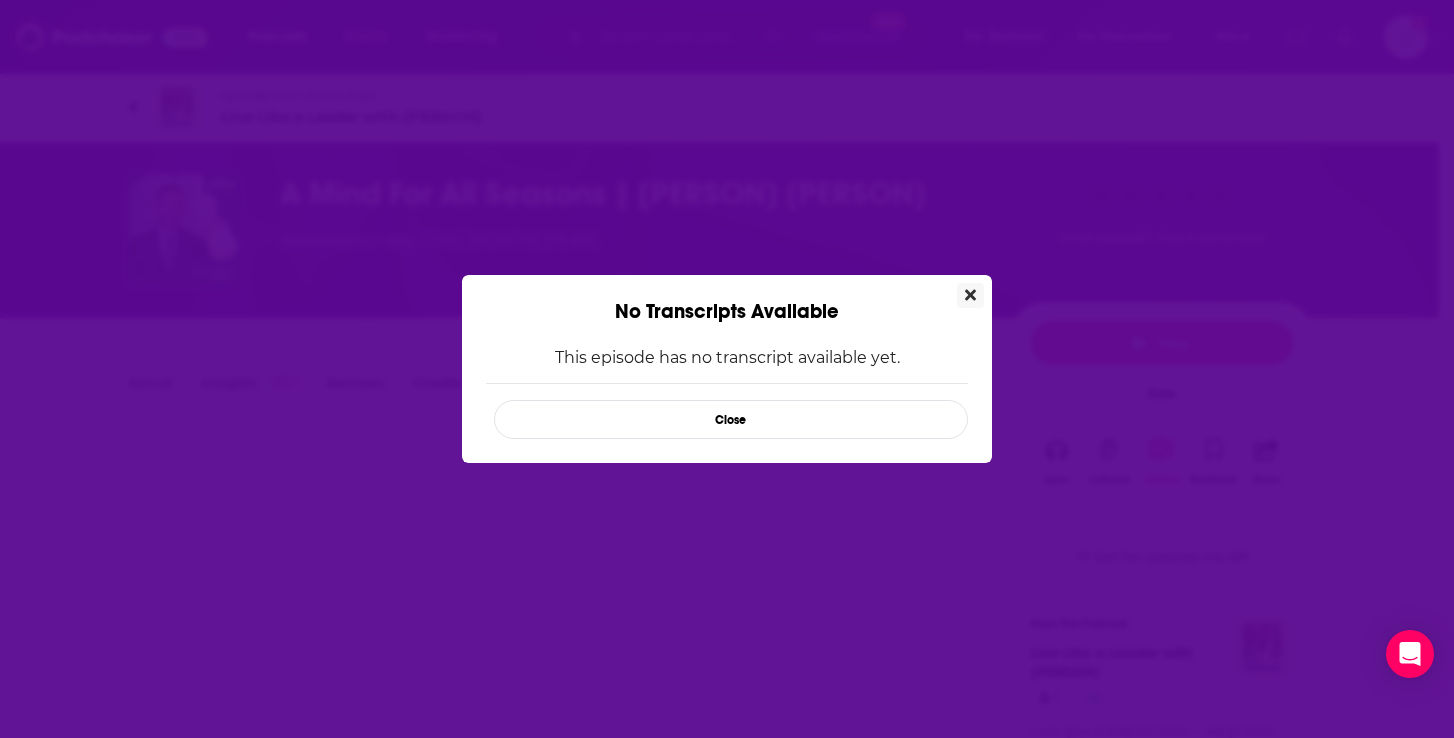 click 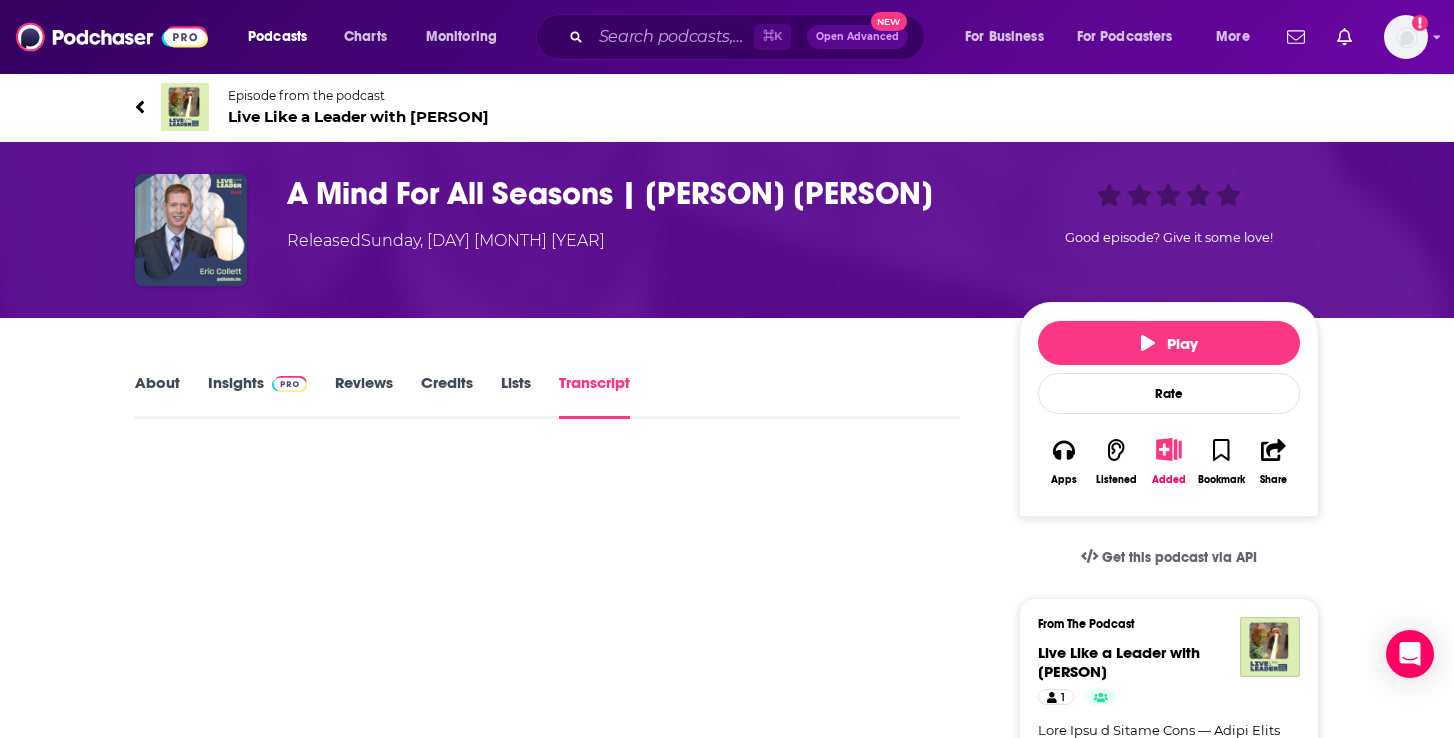 click on "Insights" at bounding box center [257, 396] 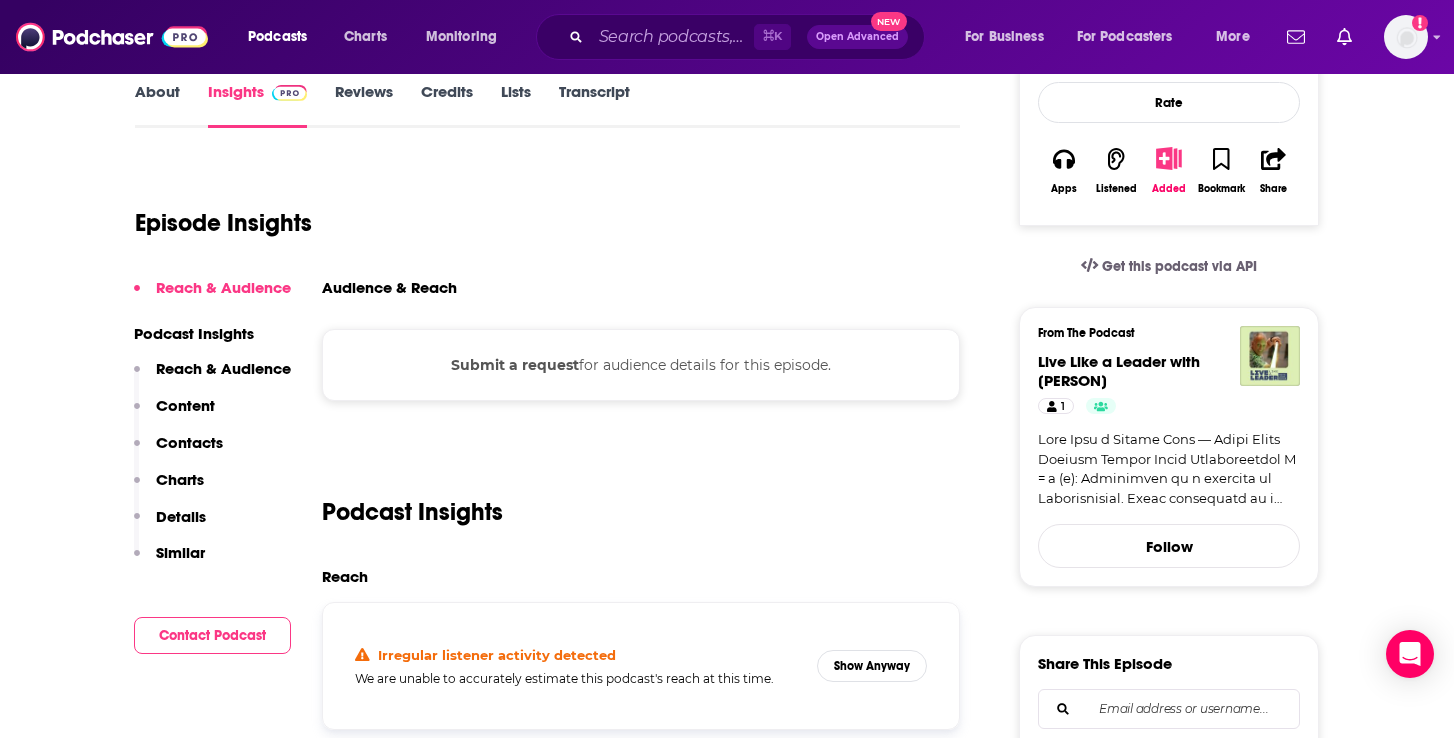 scroll, scrollTop: 292, scrollLeft: 0, axis: vertical 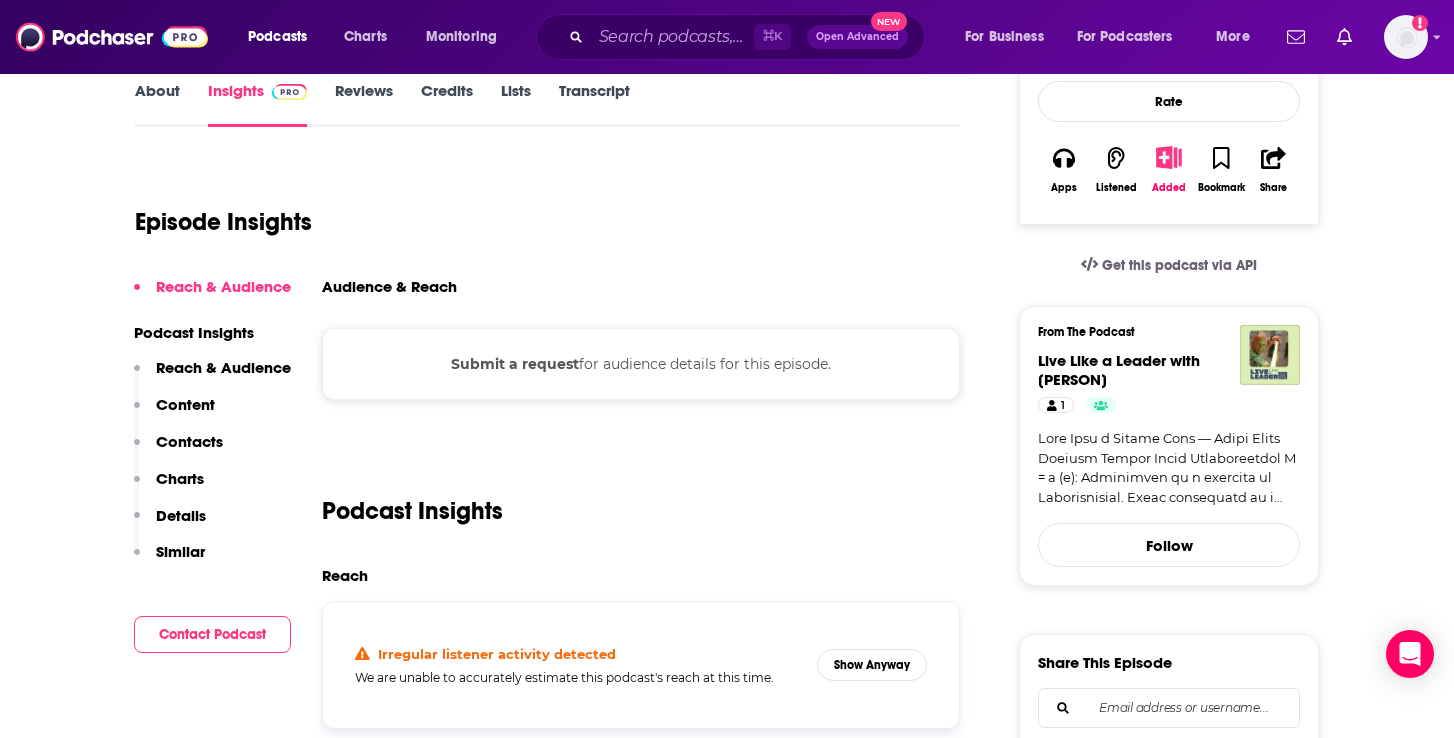 click on "About" at bounding box center [157, 104] 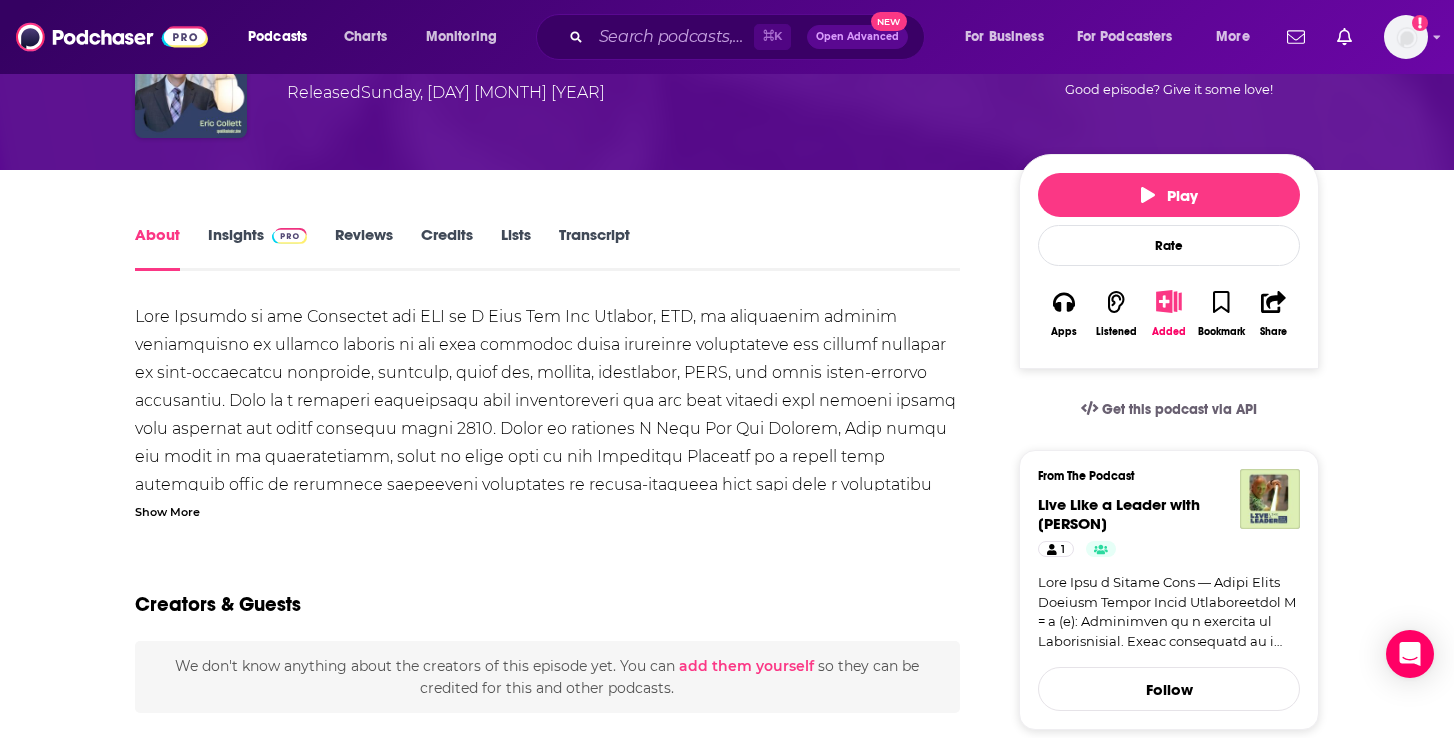 scroll, scrollTop: 154, scrollLeft: 0, axis: vertical 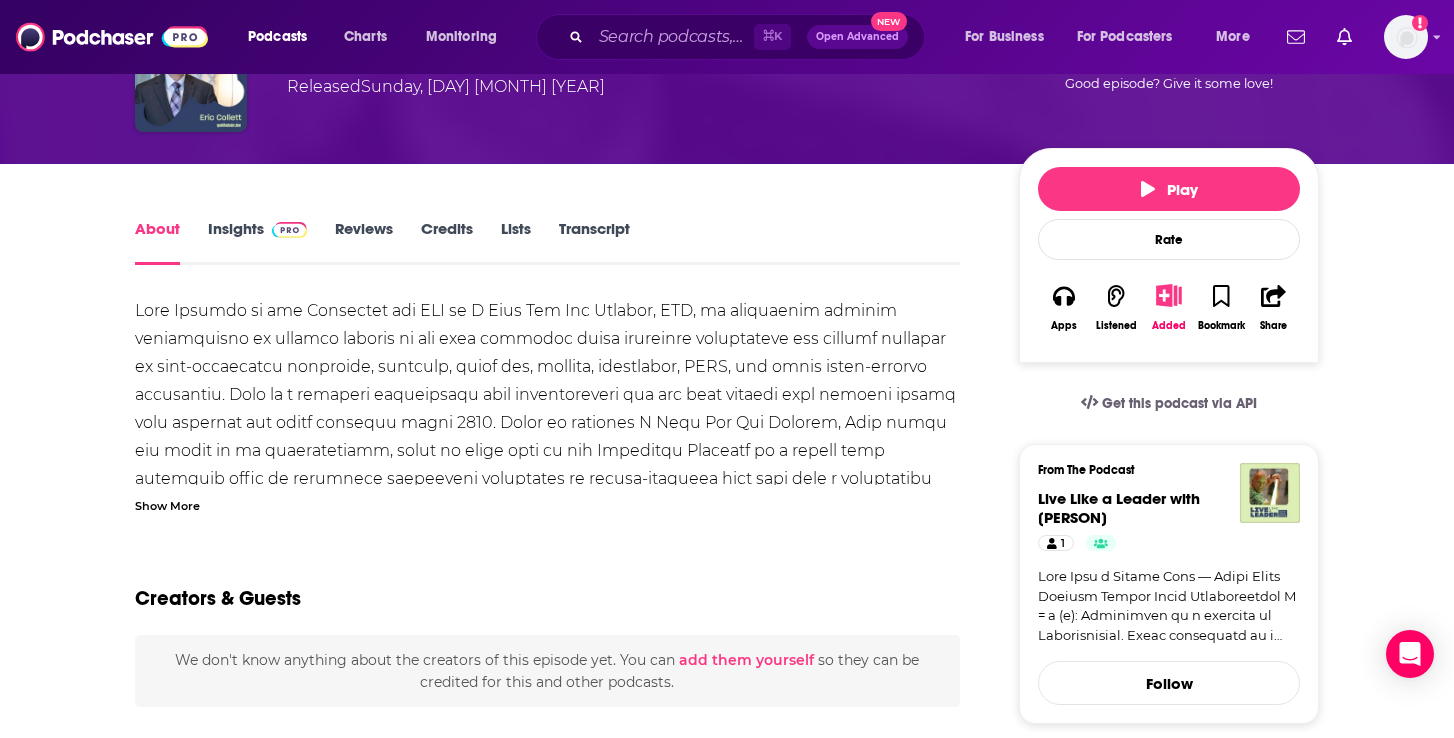 click on "Show More" at bounding box center (167, 504) 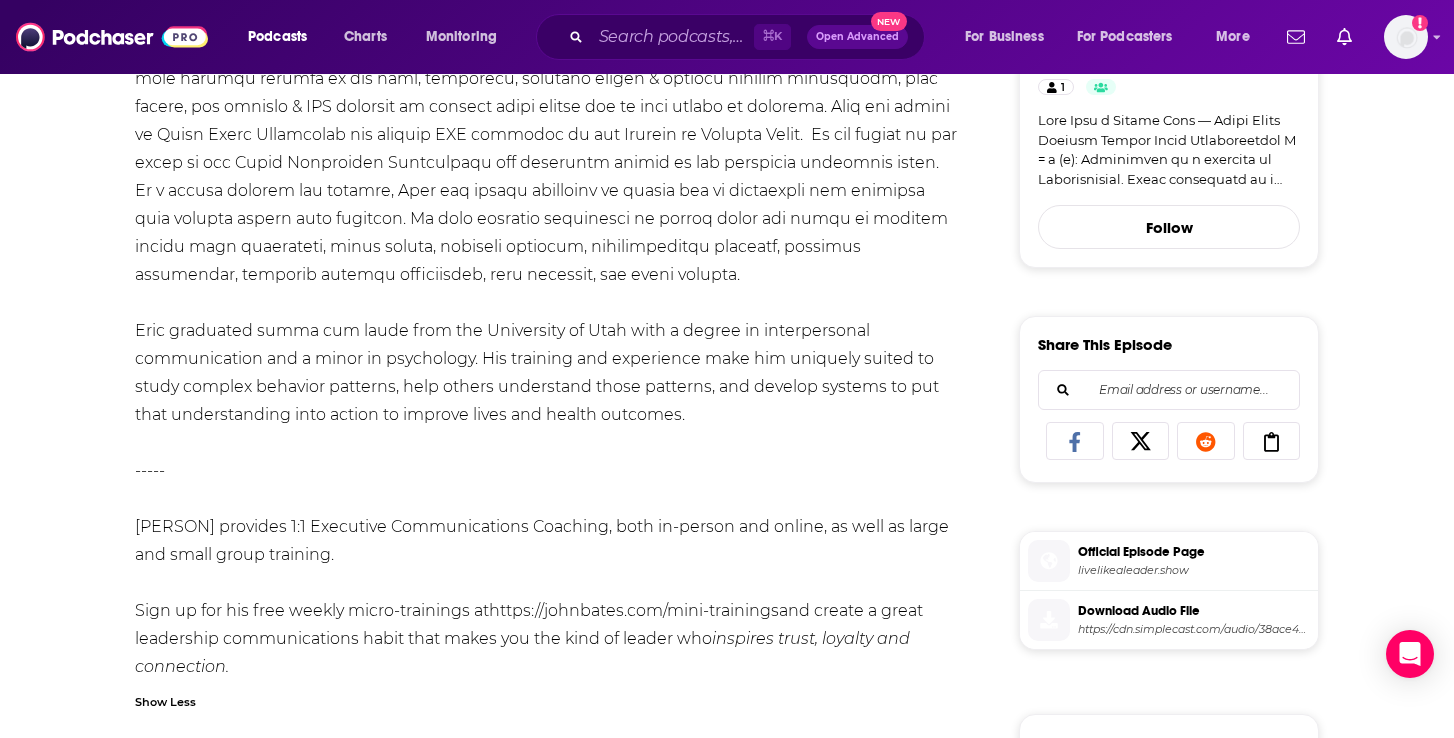 scroll, scrollTop: 614, scrollLeft: 0, axis: vertical 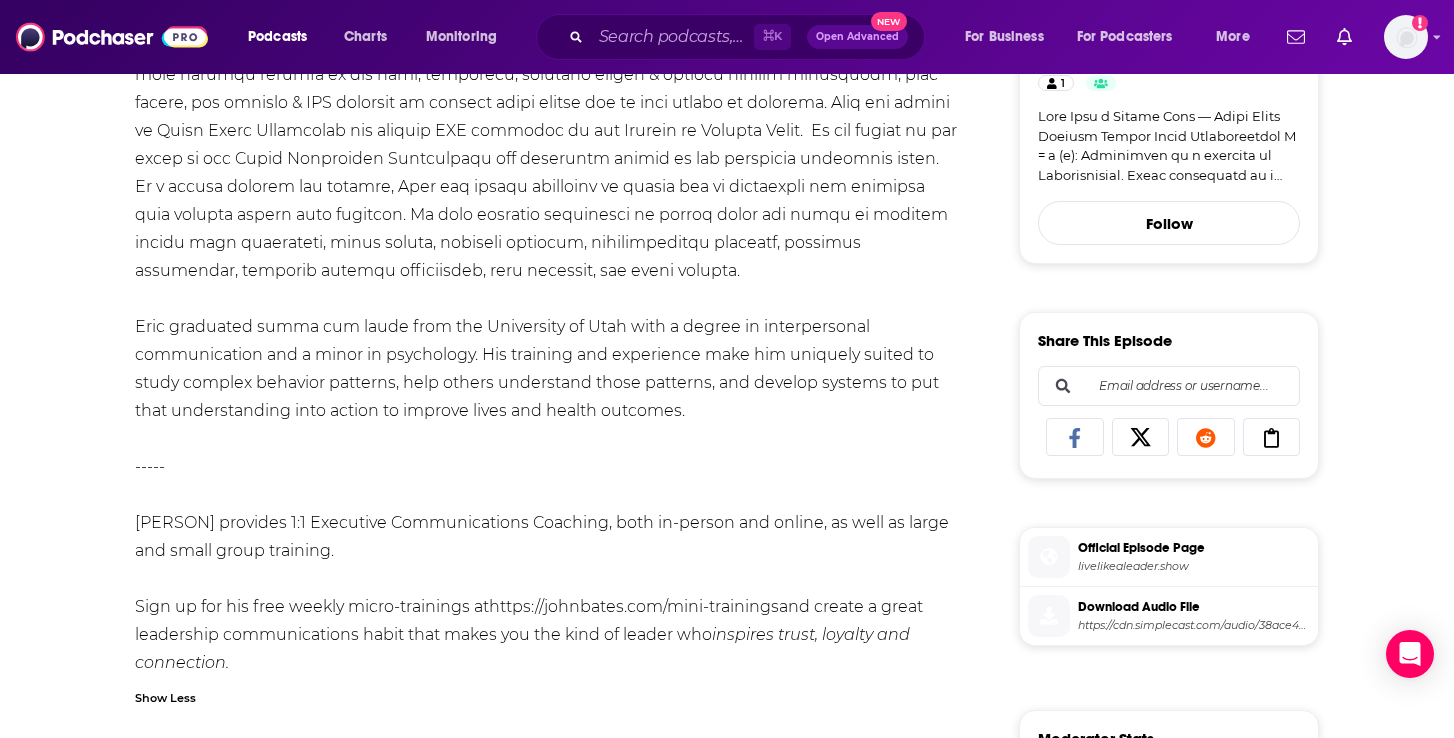 click at bounding box center [1169, 386] 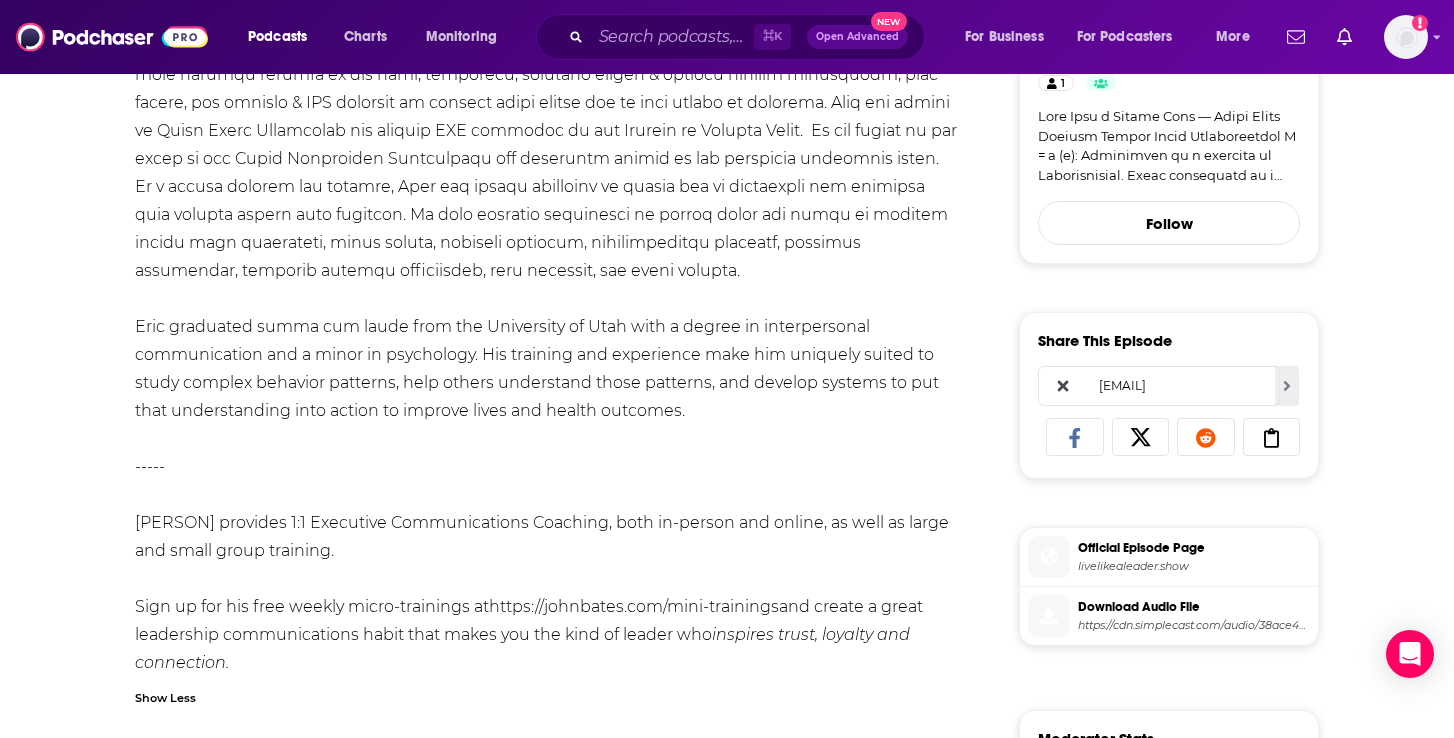 type on "[EMAIL]" 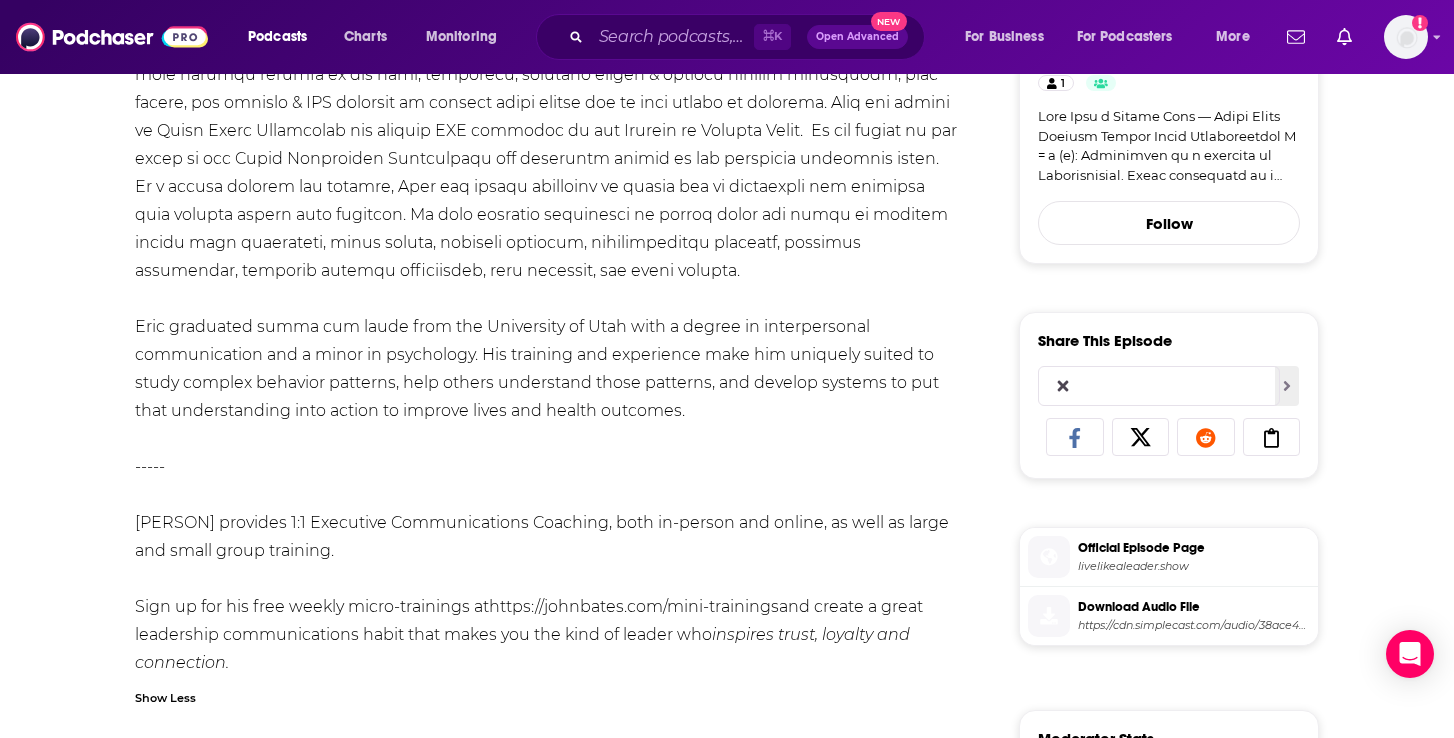 click at bounding box center [1287, 386] 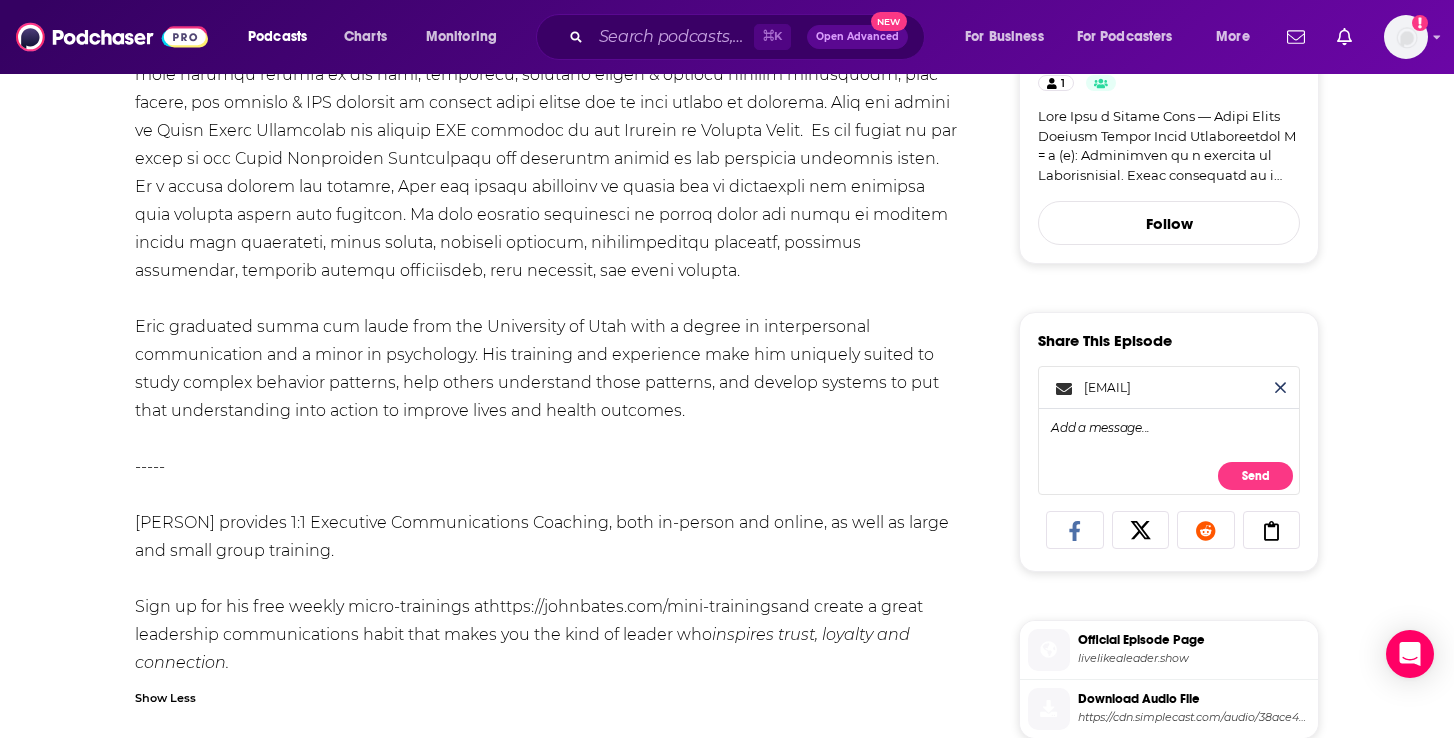 click at bounding box center (1169, 433) 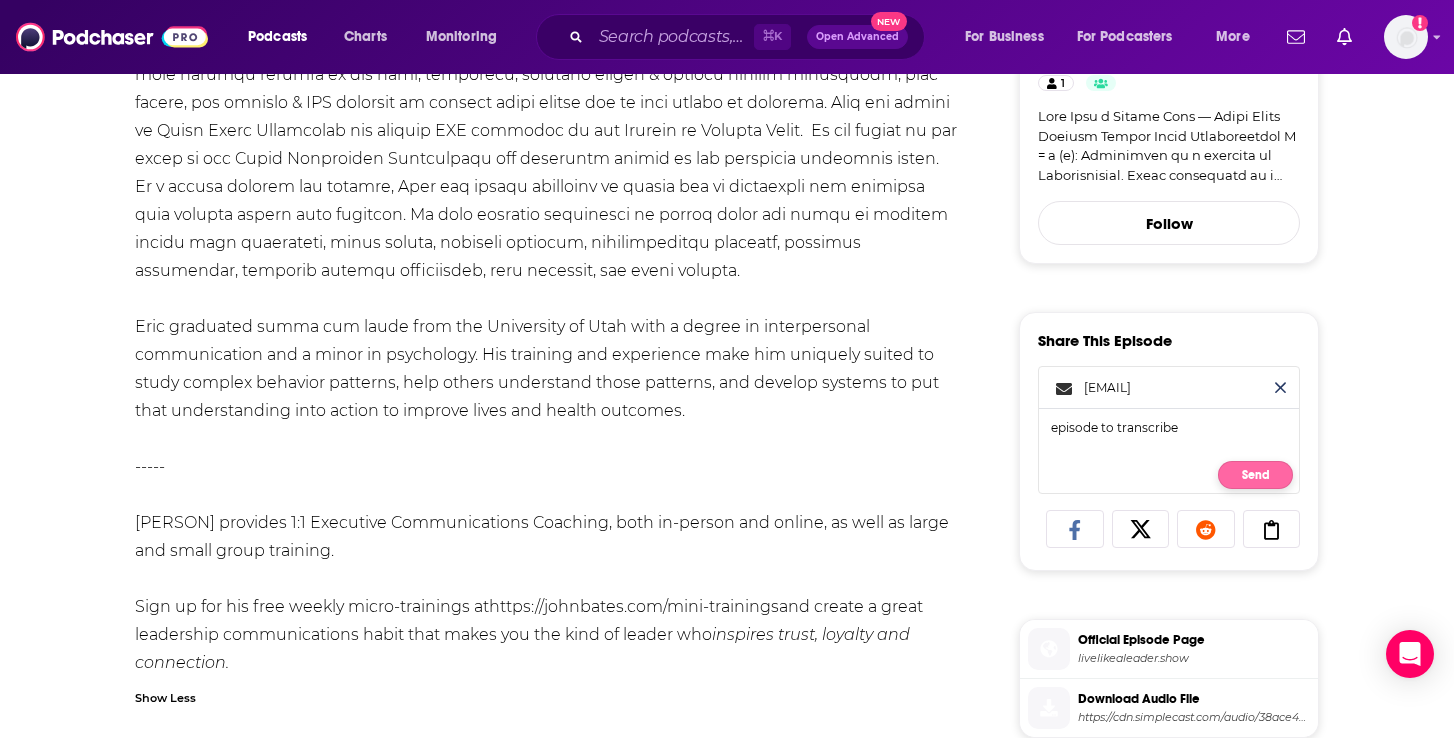 type on "episode to transcribe" 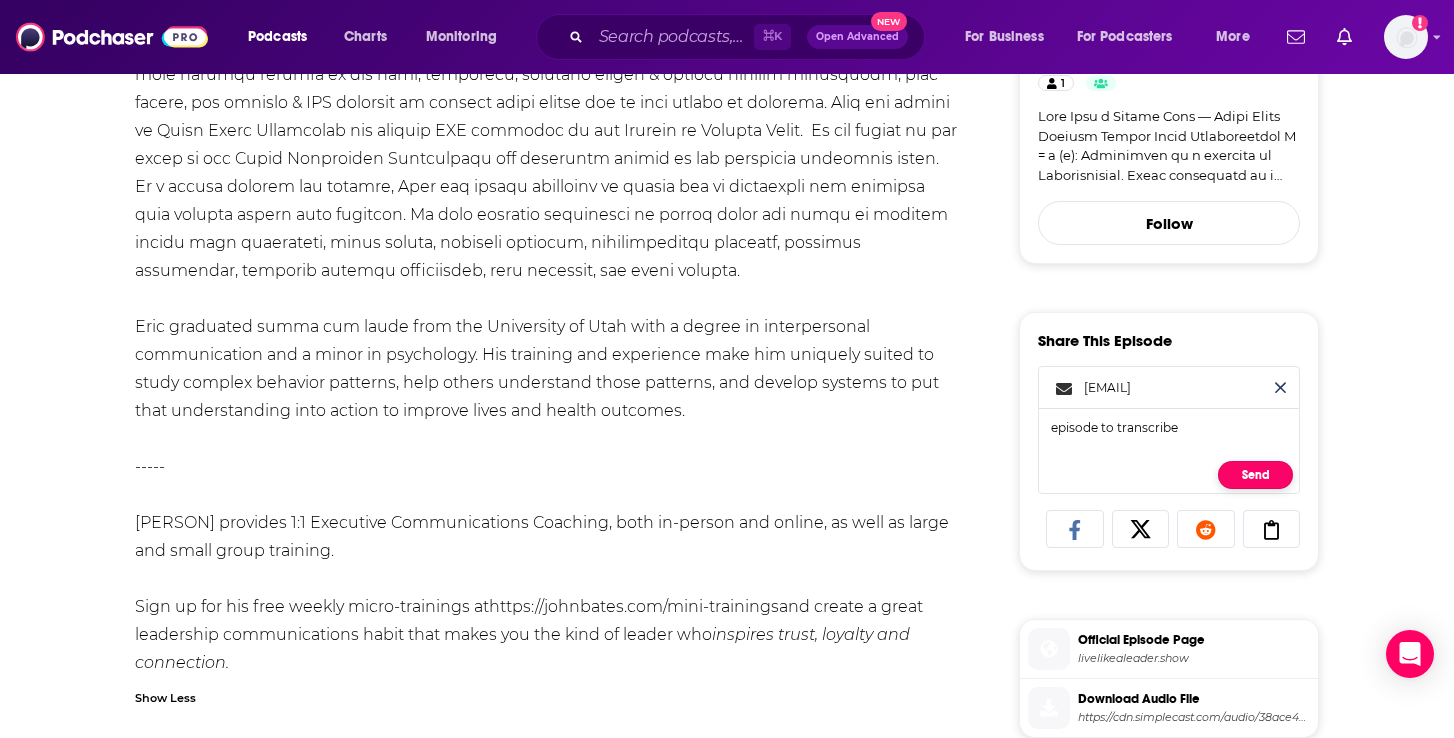 click on "Send" at bounding box center [1255, 475] 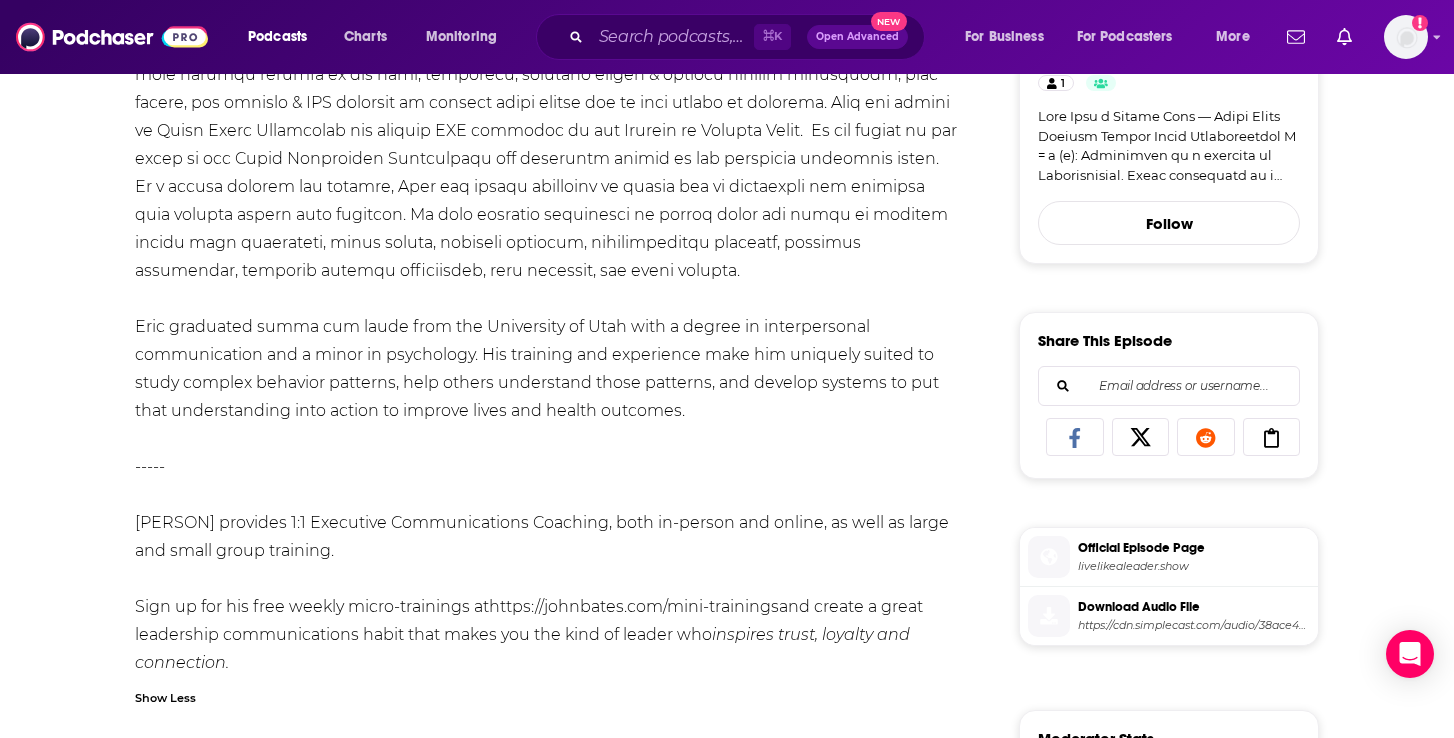 click on "Download Audio File" at bounding box center (1194, 607) 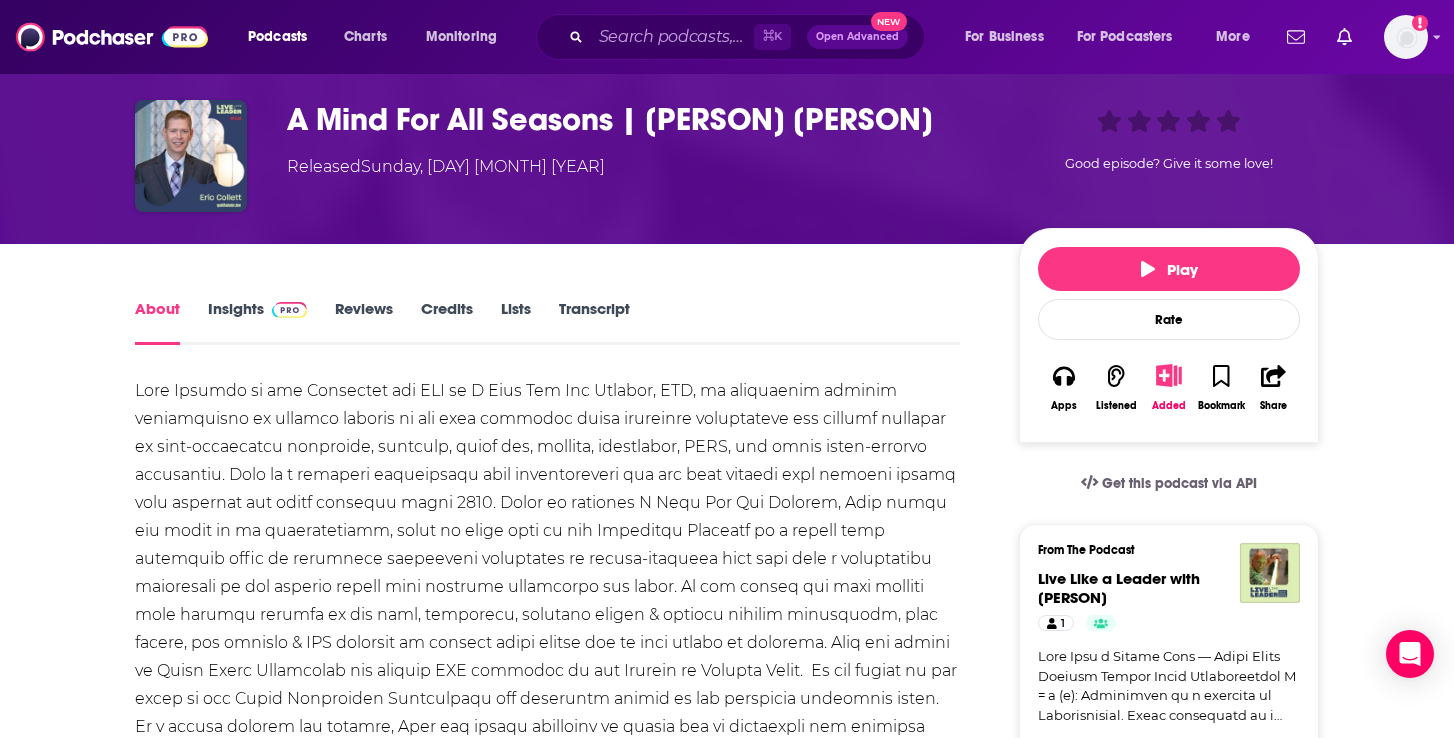 scroll, scrollTop: 70, scrollLeft: 0, axis: vertical 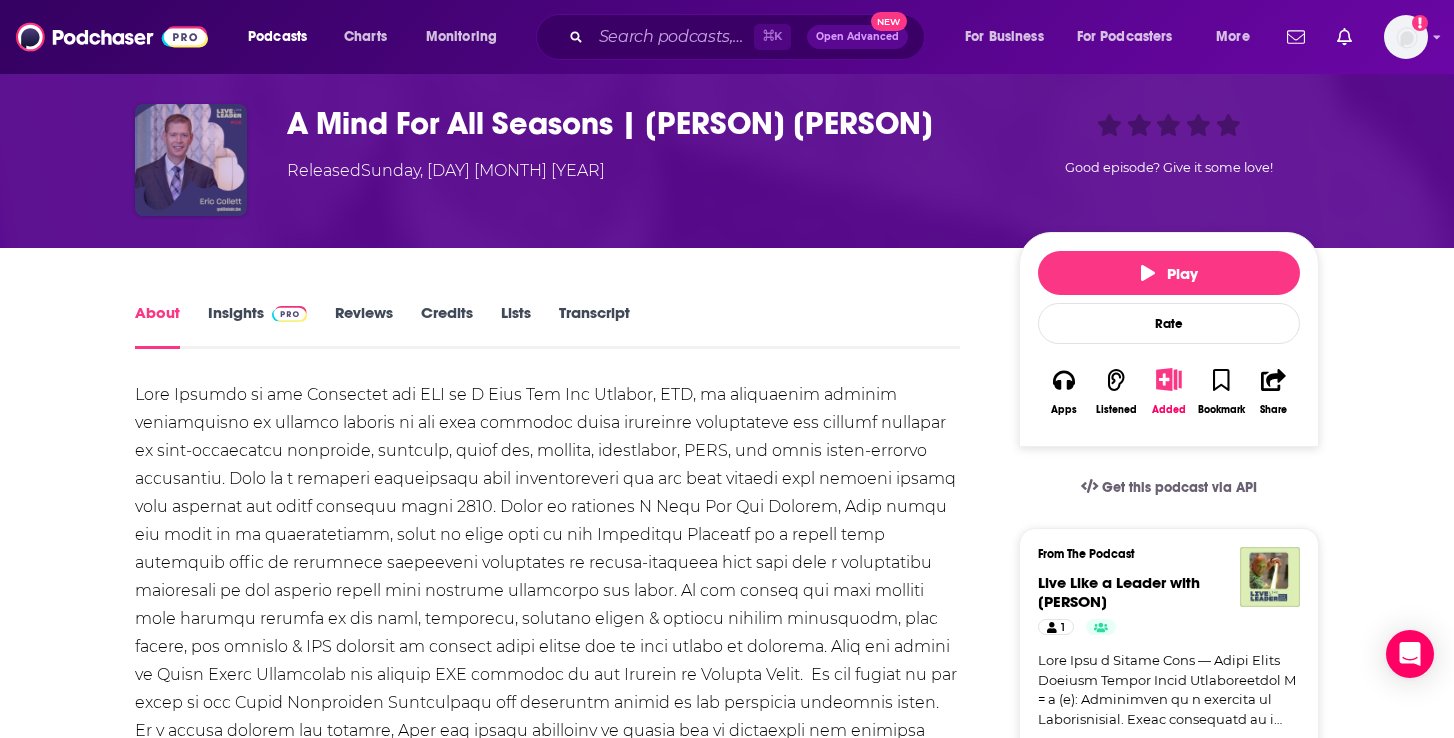 click at bounding box center [191, 160] 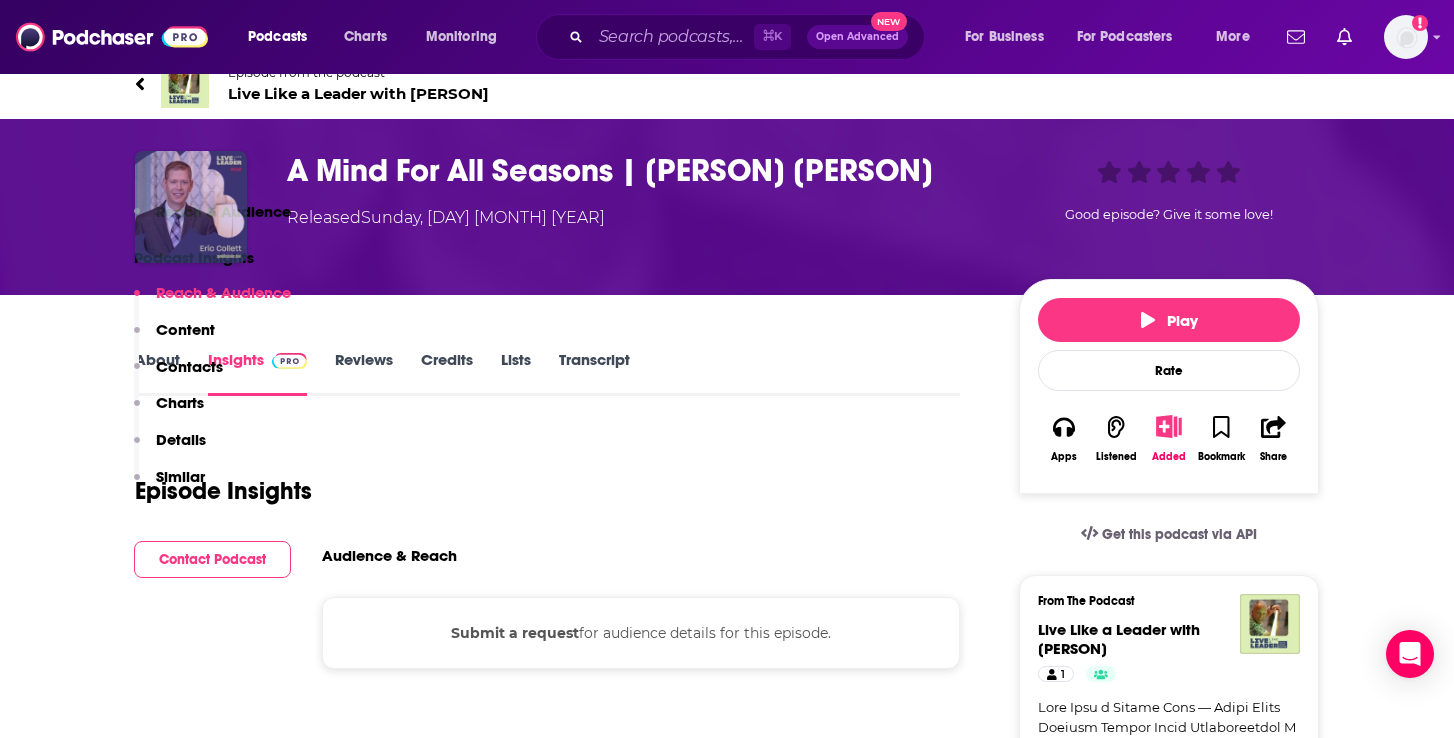 scroll, scrollTop: 0, scrollLeft: 0, axis: both 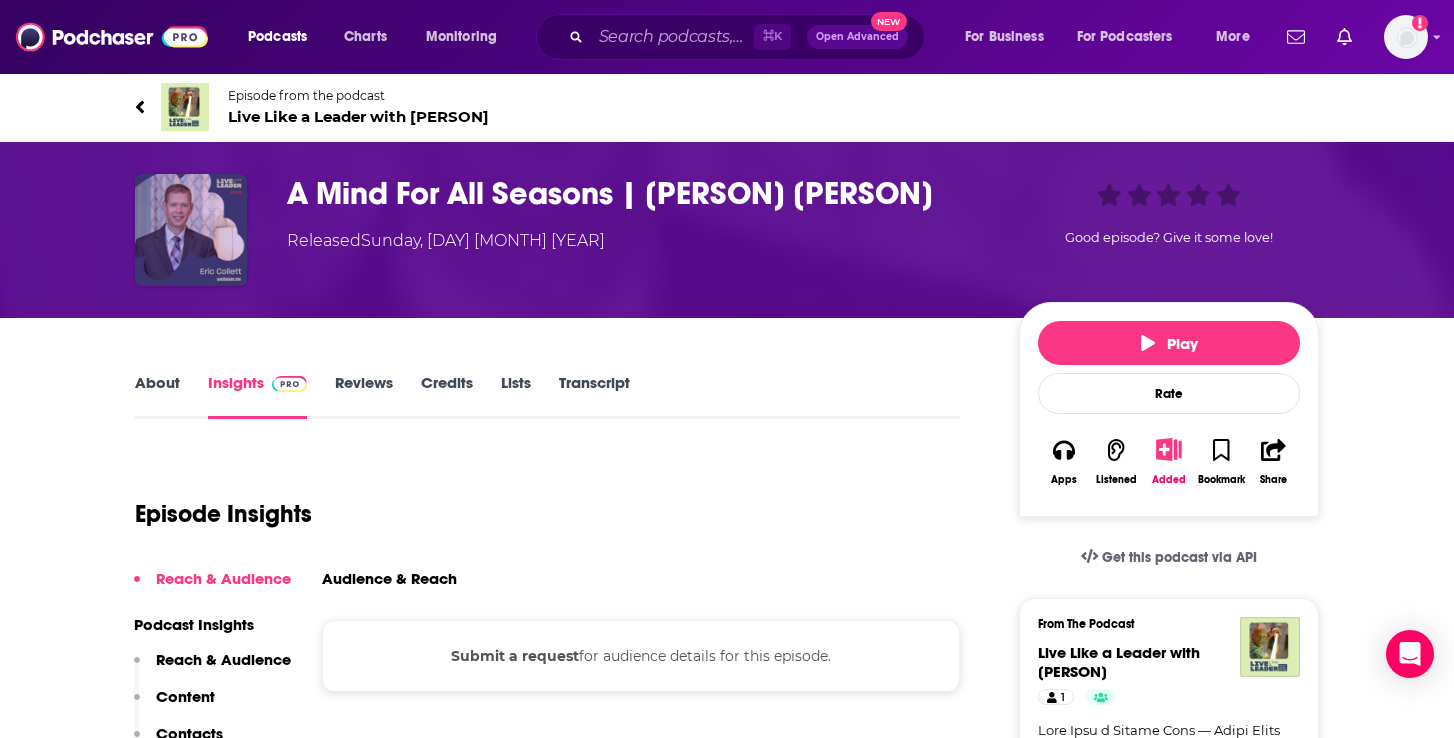 click at bounding box center [191, 230] 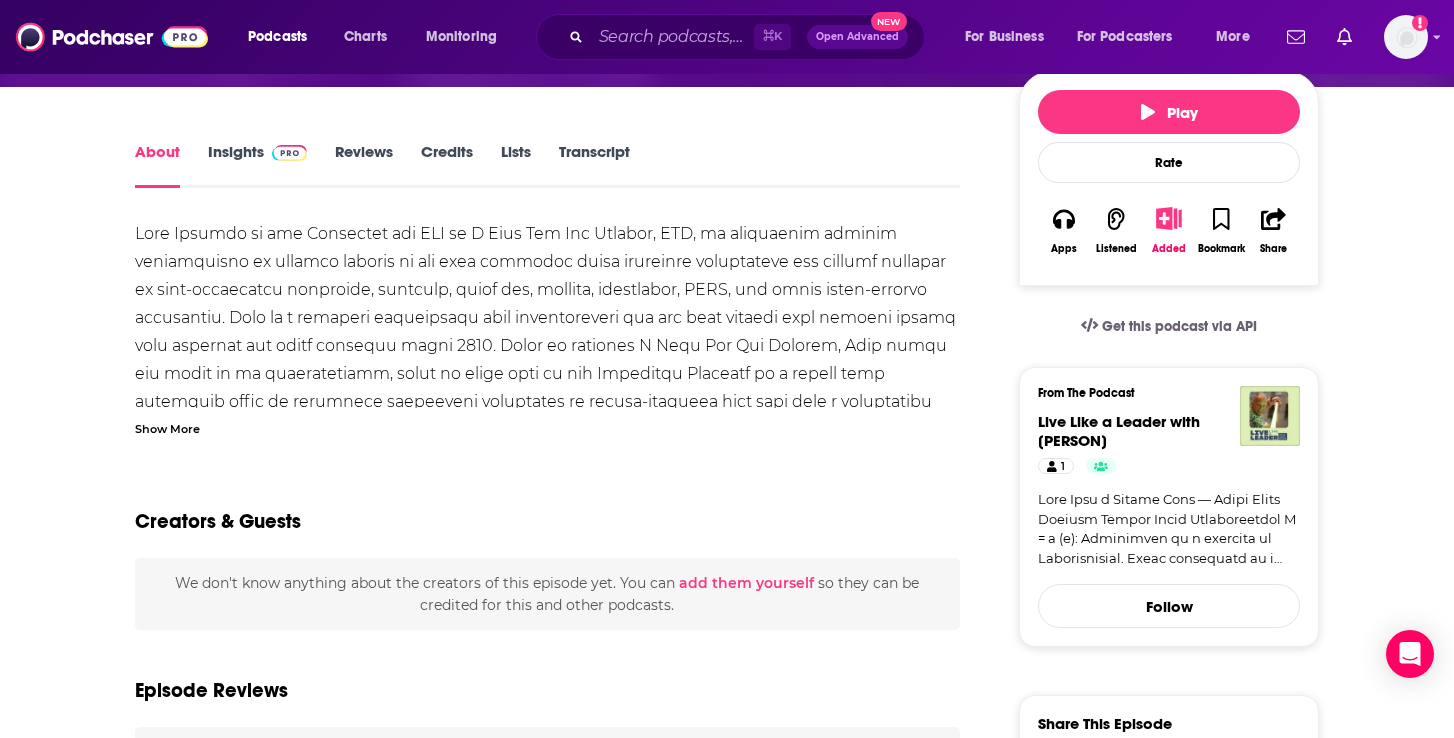scroll, scrollTop: 239, scrollLeft: 0, axis: vertical 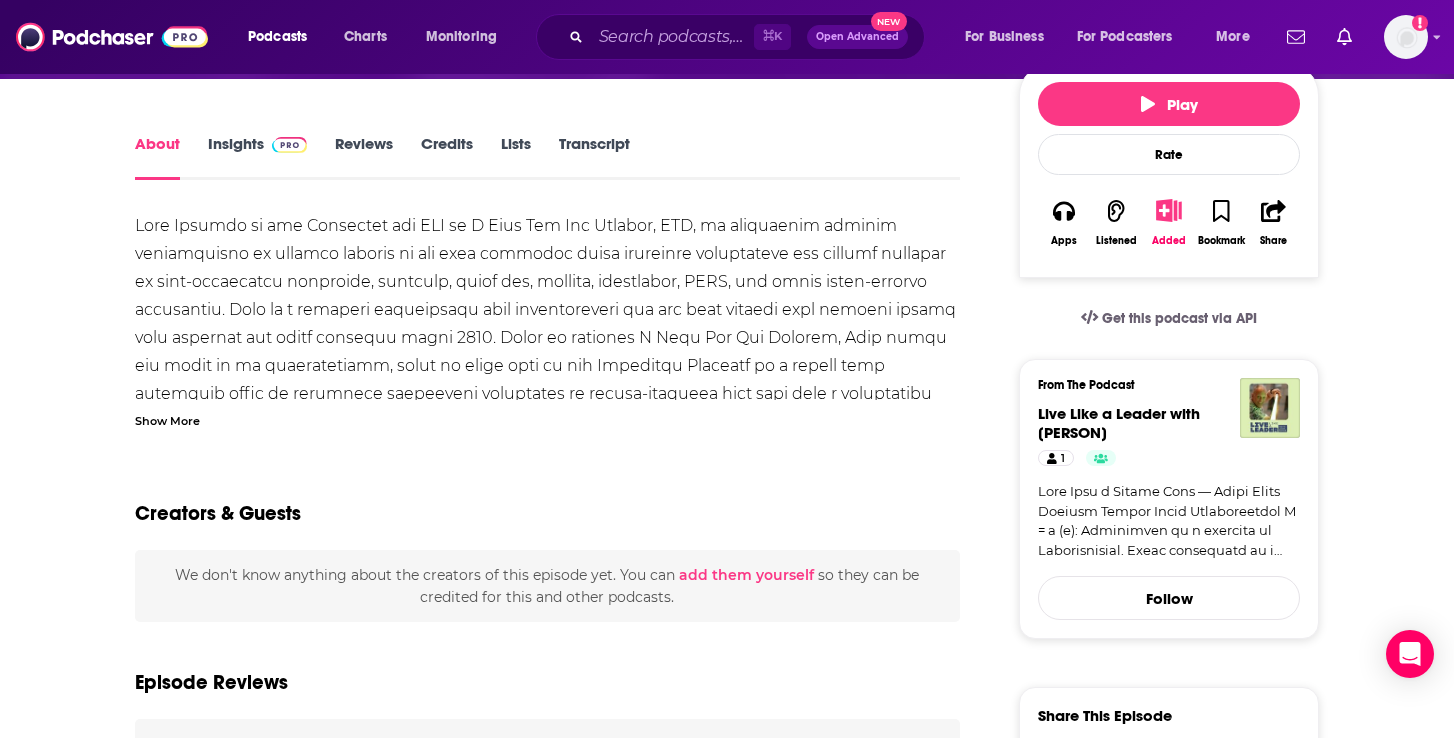 click on "Show More" at bounding box center [167, 419] 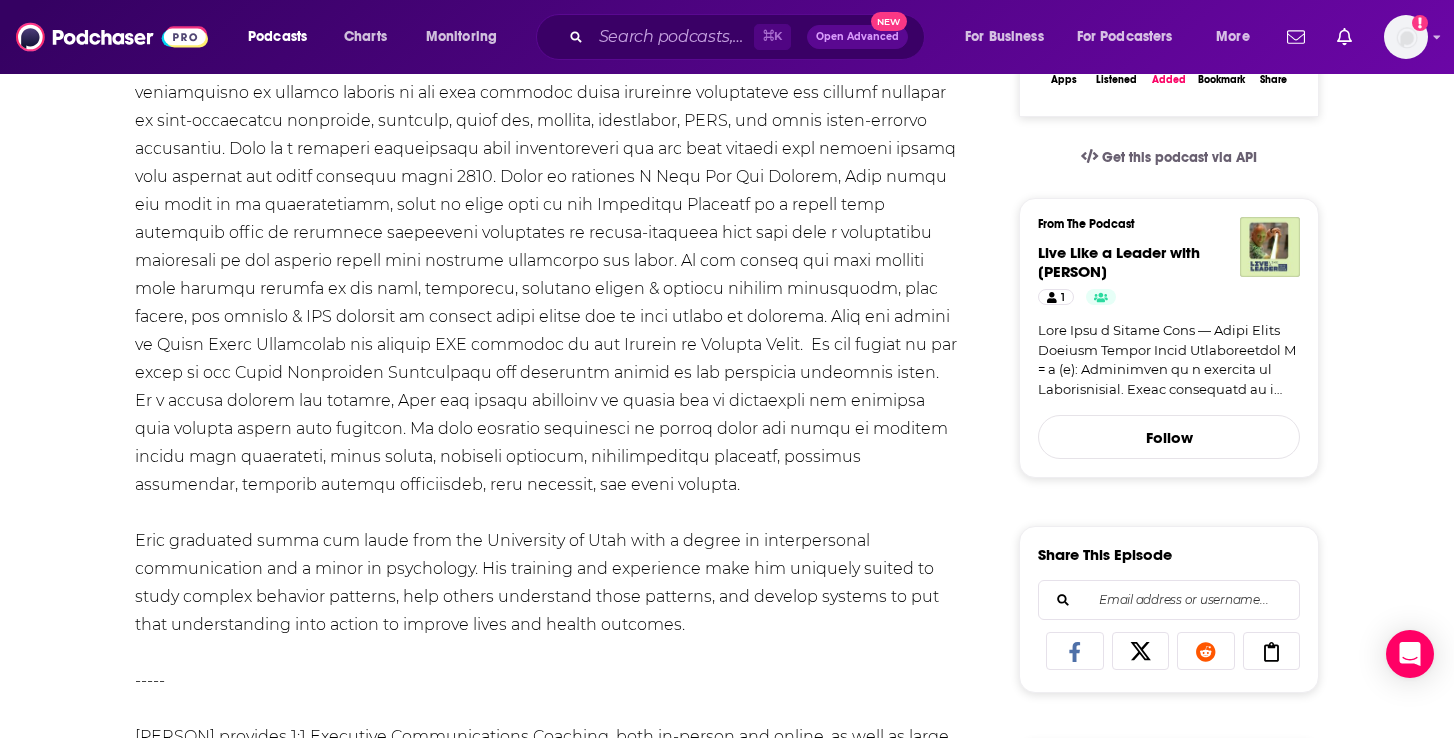 scroll, scrollTop: 0, scrollLeft: 0, axis: both 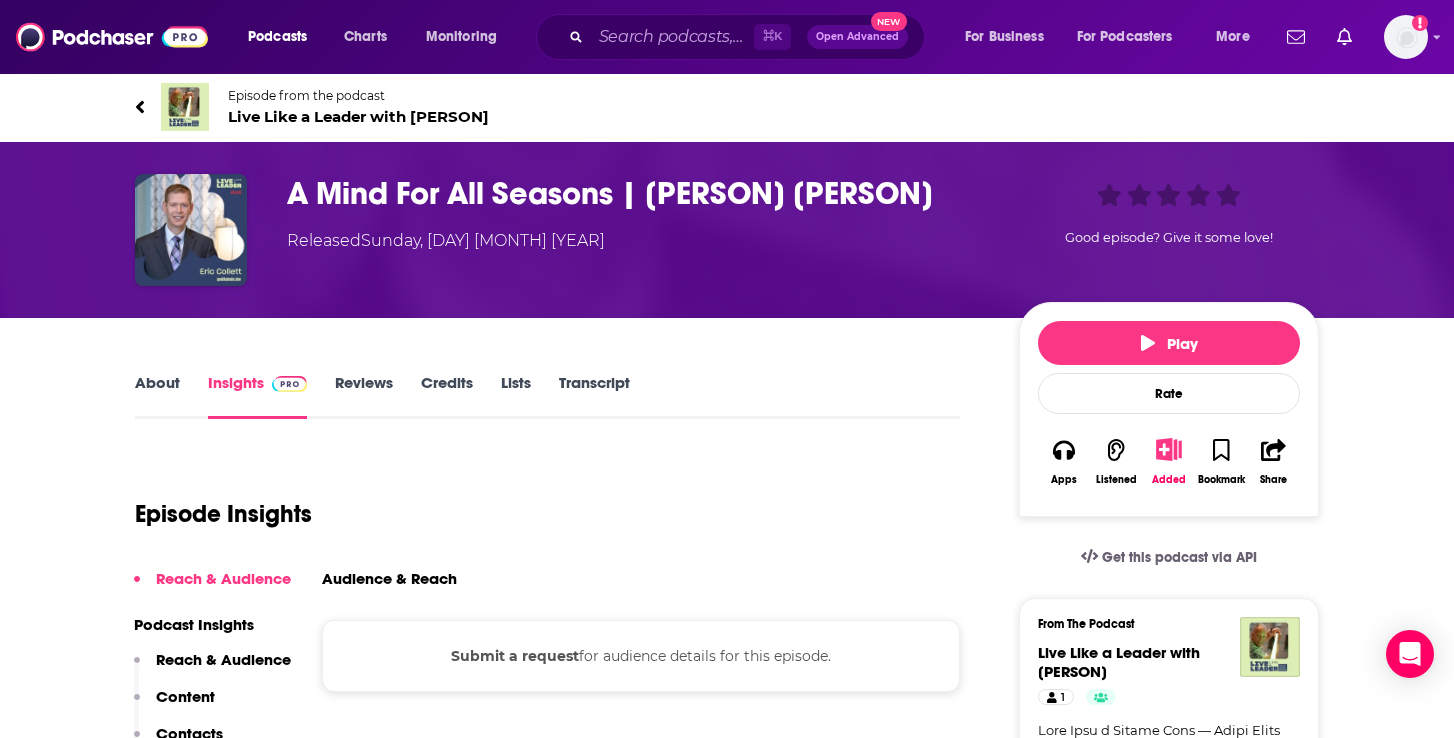 click on "About" at bounding box center (157, 396) 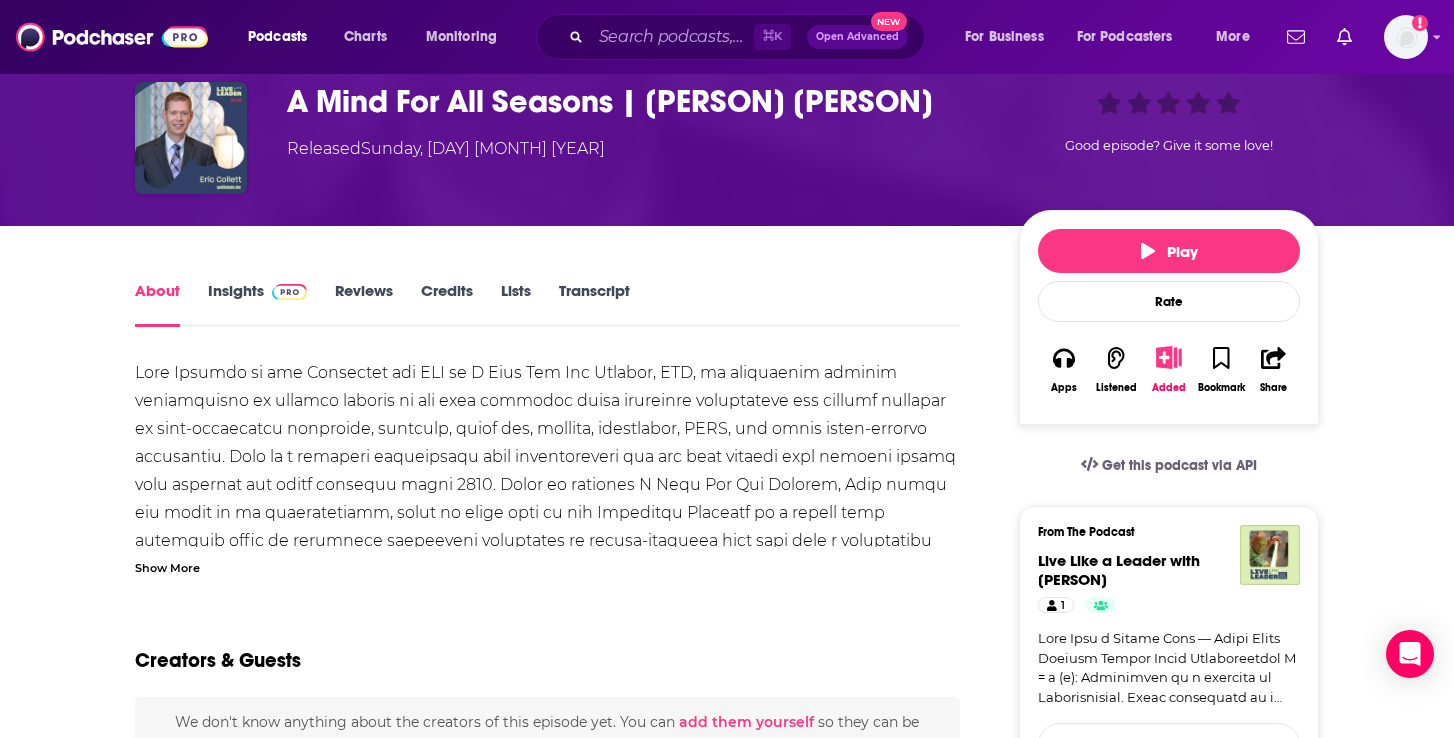 scroll, scrollTop: 127, scrollLeft: 0, axis: vertical 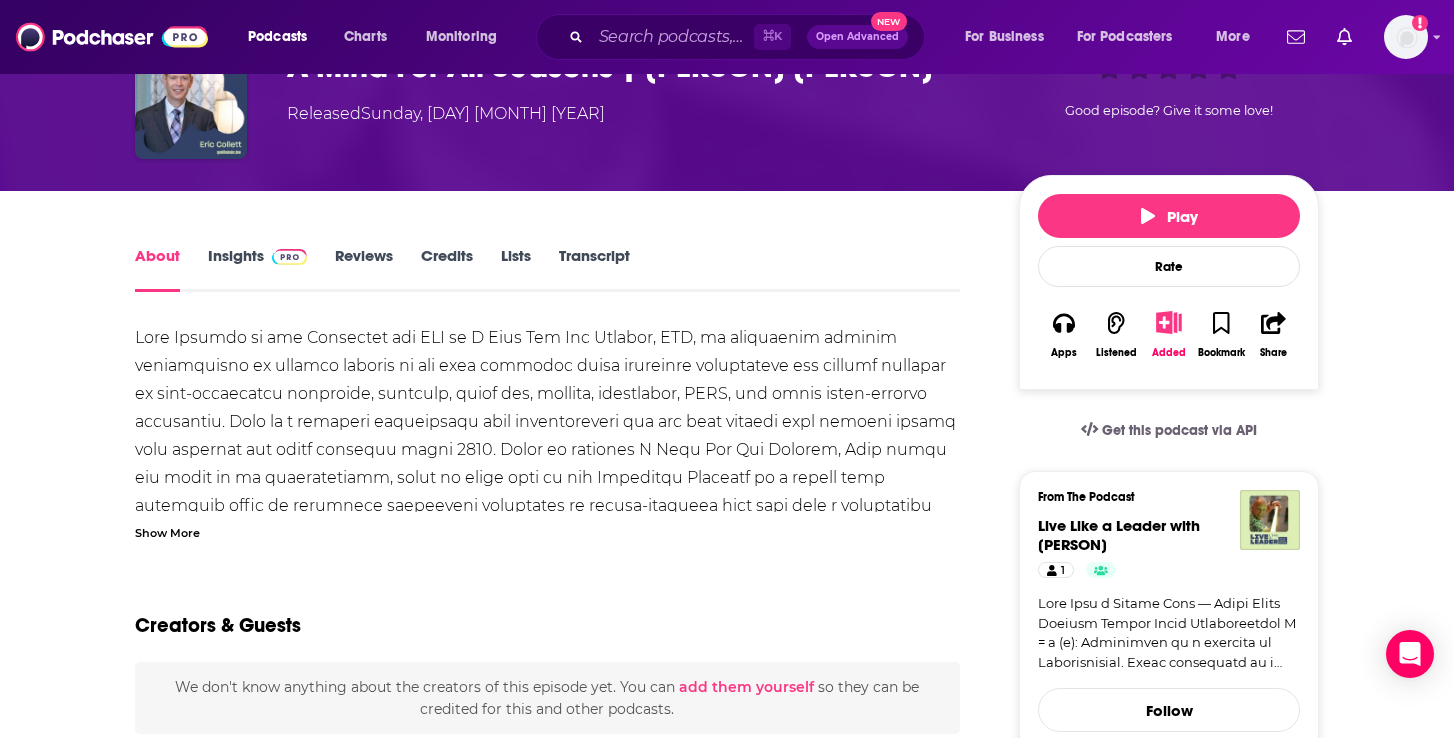 click on "Show More" at bounding box center [167, 531] 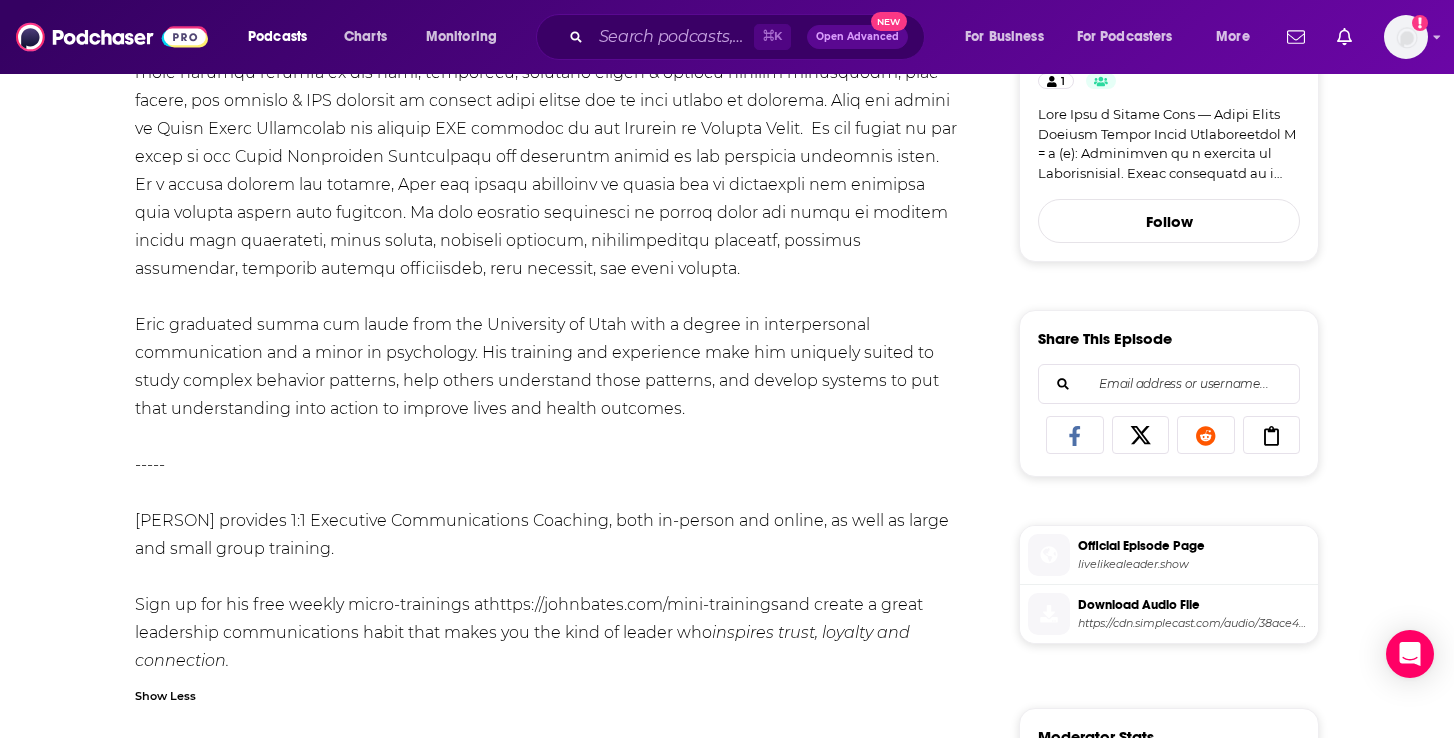 scroll, scrollTop: 619, scrollLeft: 0, axis: vertical 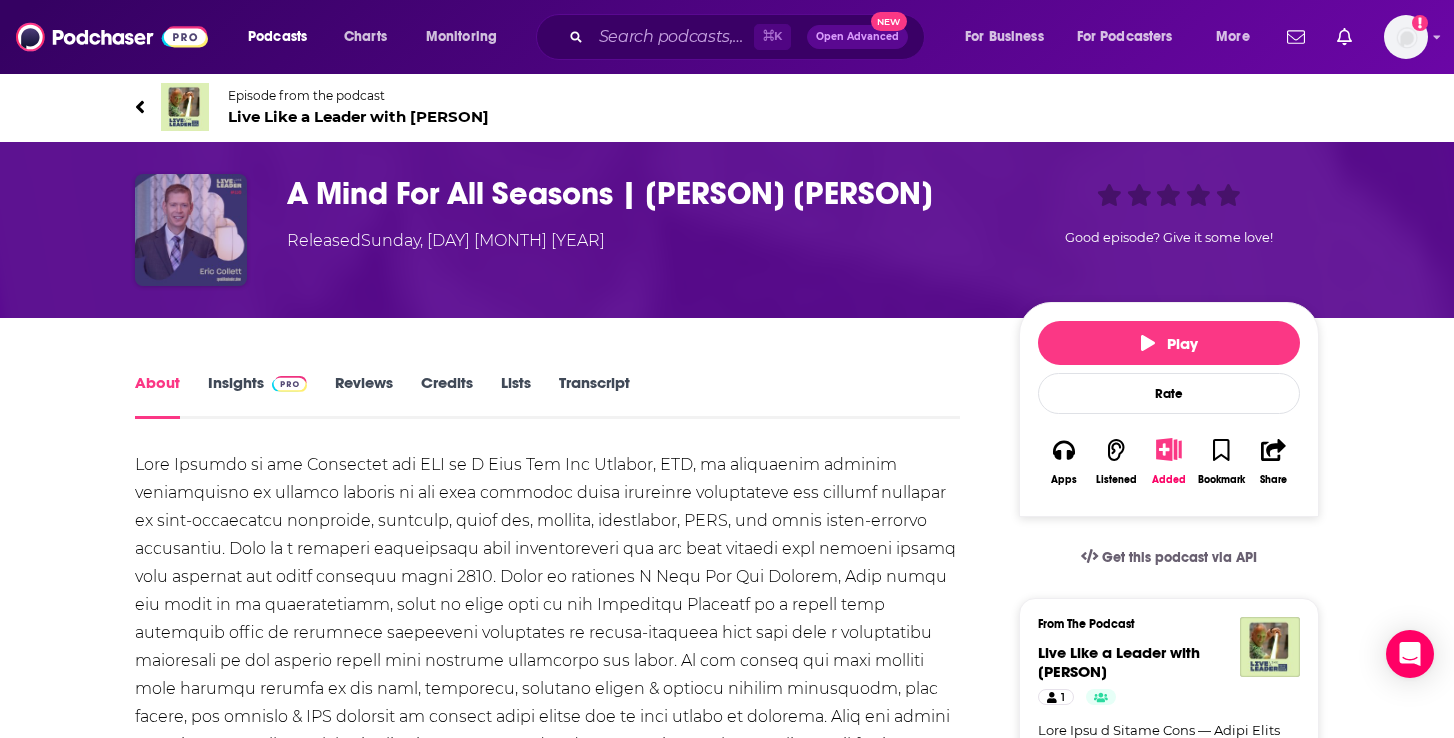 click at bounding box center [191, 230] 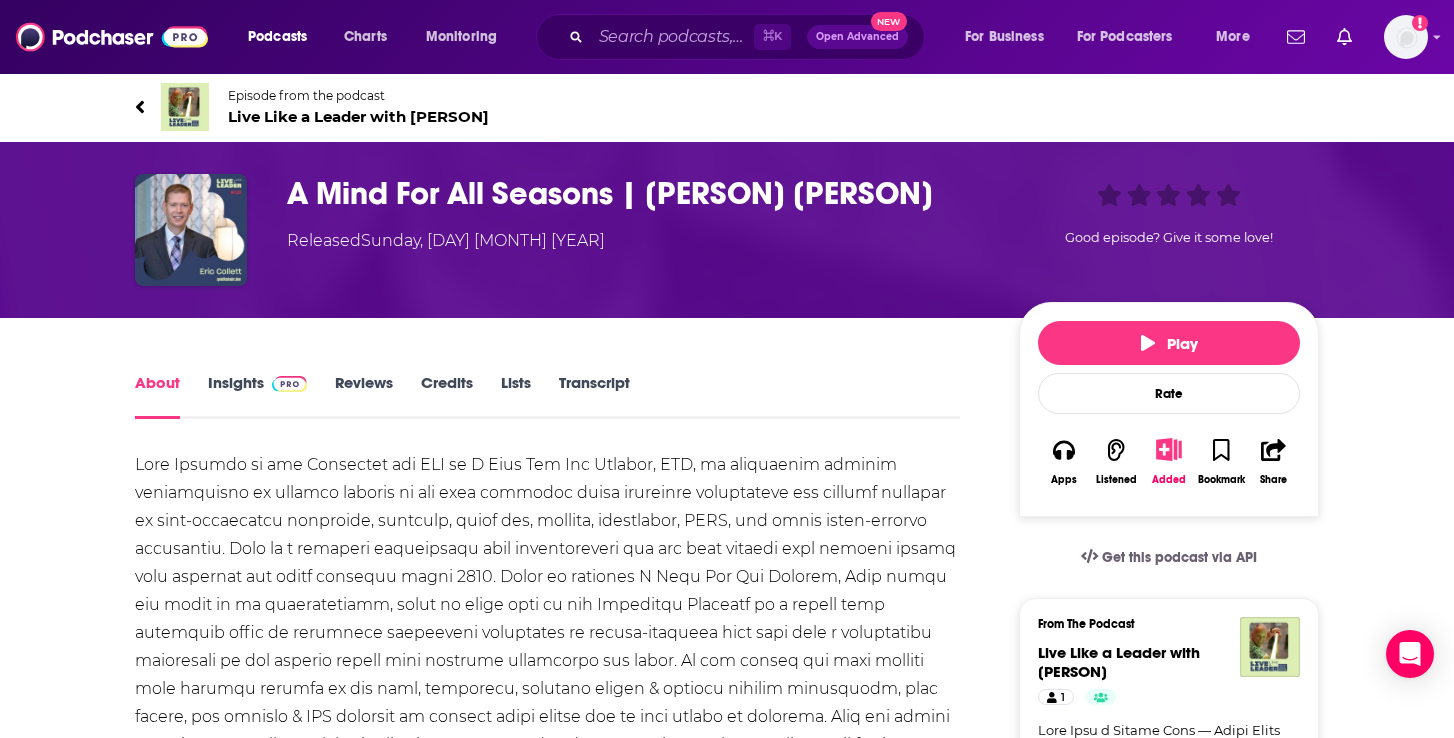 click on "Episode from the podcast Live Like a Leader with [PERSON] [PERSON]" at bounding box center (727, 107) 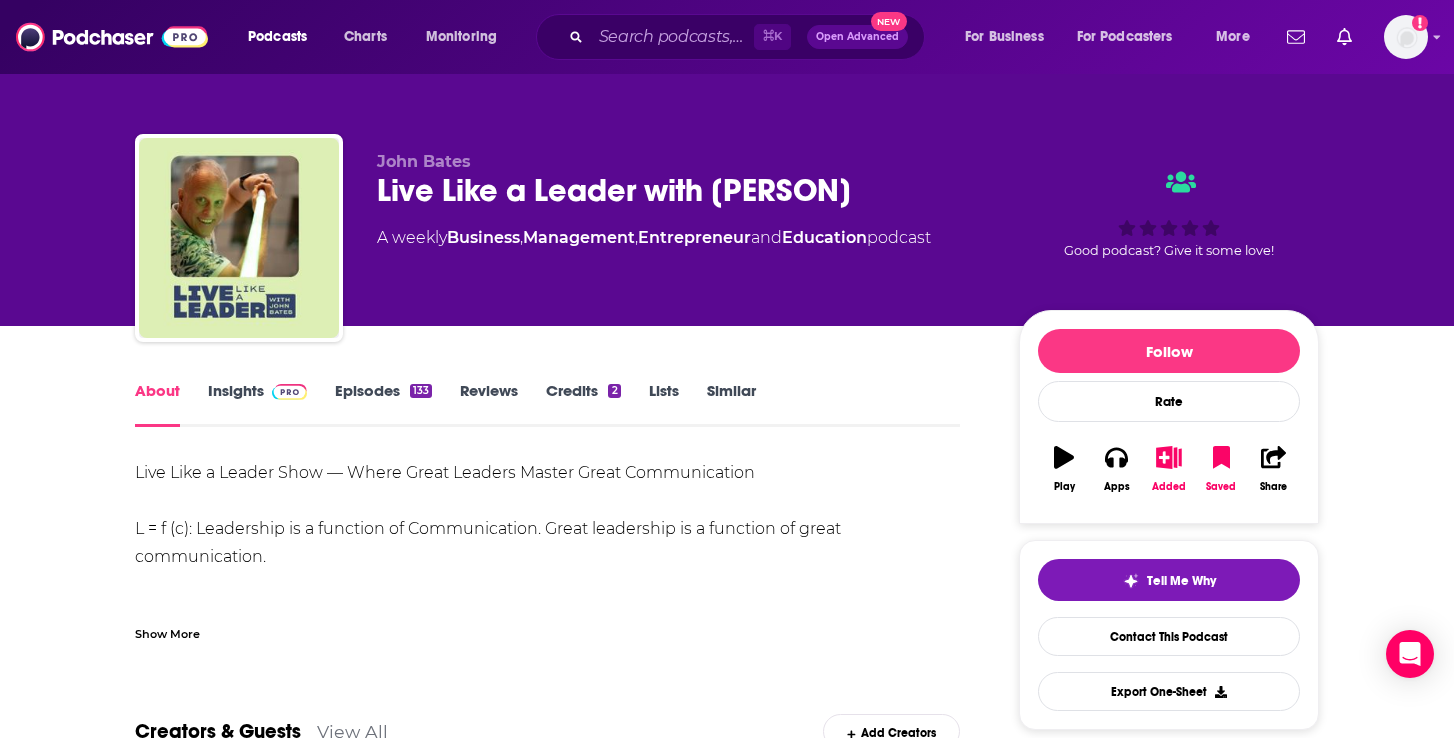 click on "Episodes 133" at bounding box center [383, 404] 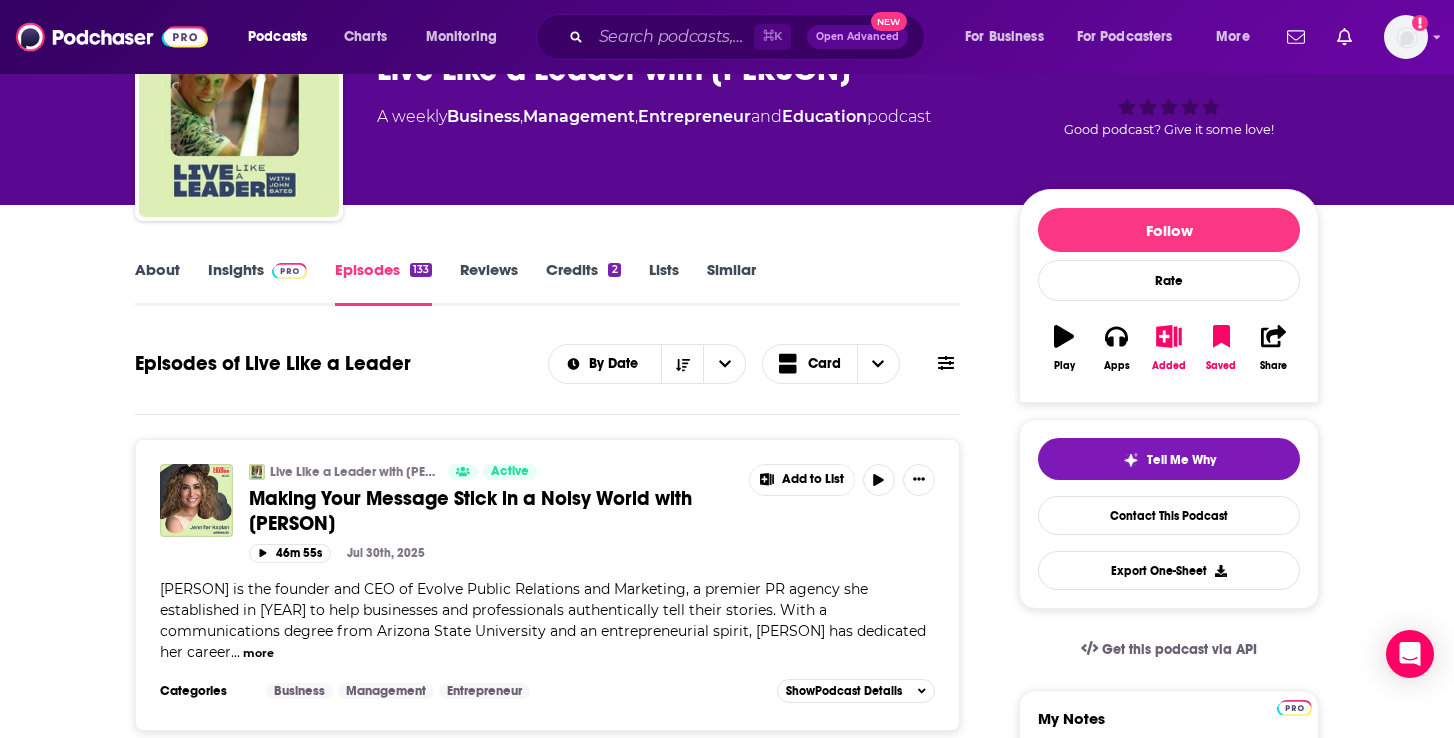 scroll, scrollTop: 131, scrollLeft: 0, axis: vertical 